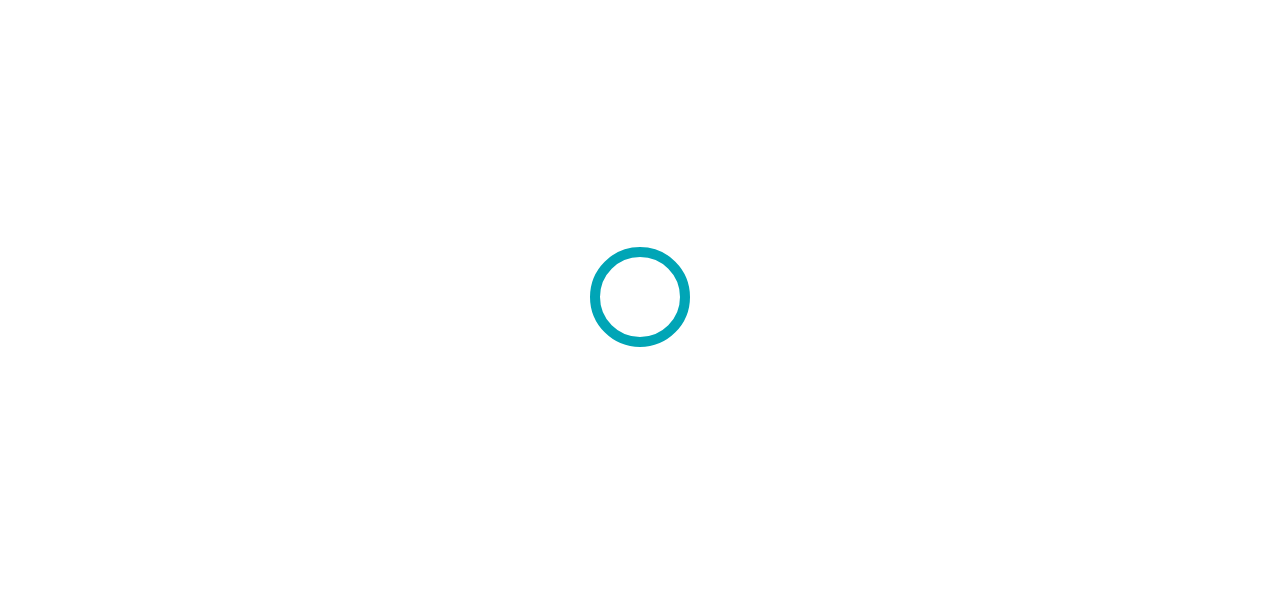 scroll, scrollTop: 0, scrollLeft: 0, axis: both 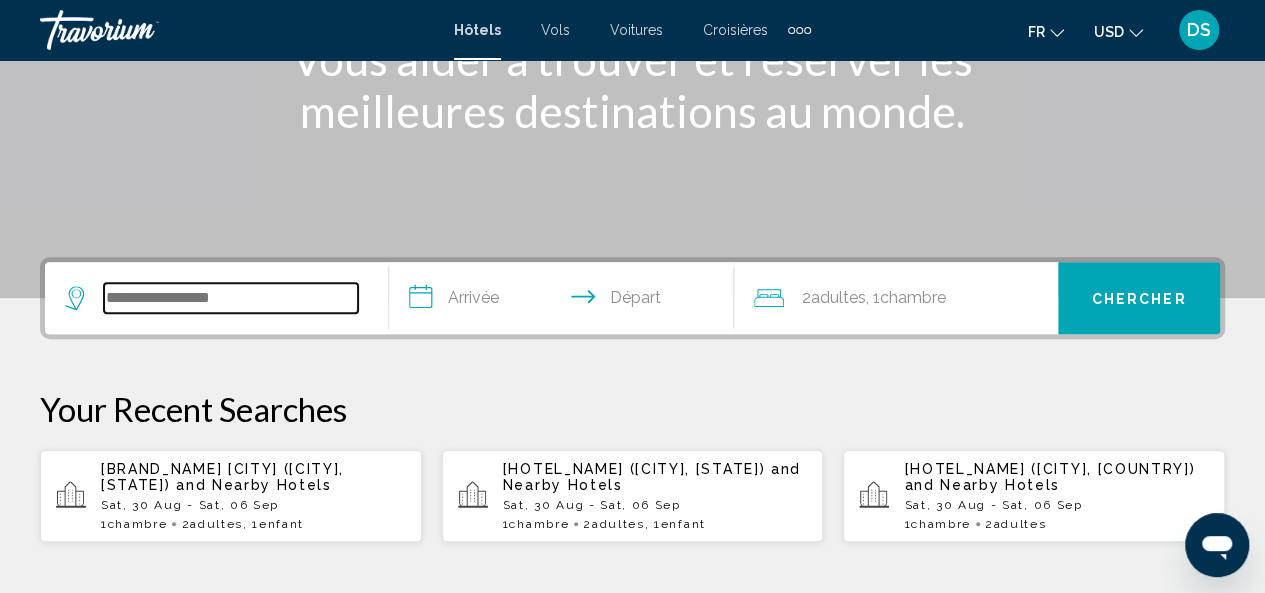 click at bounding box center (231, 298) 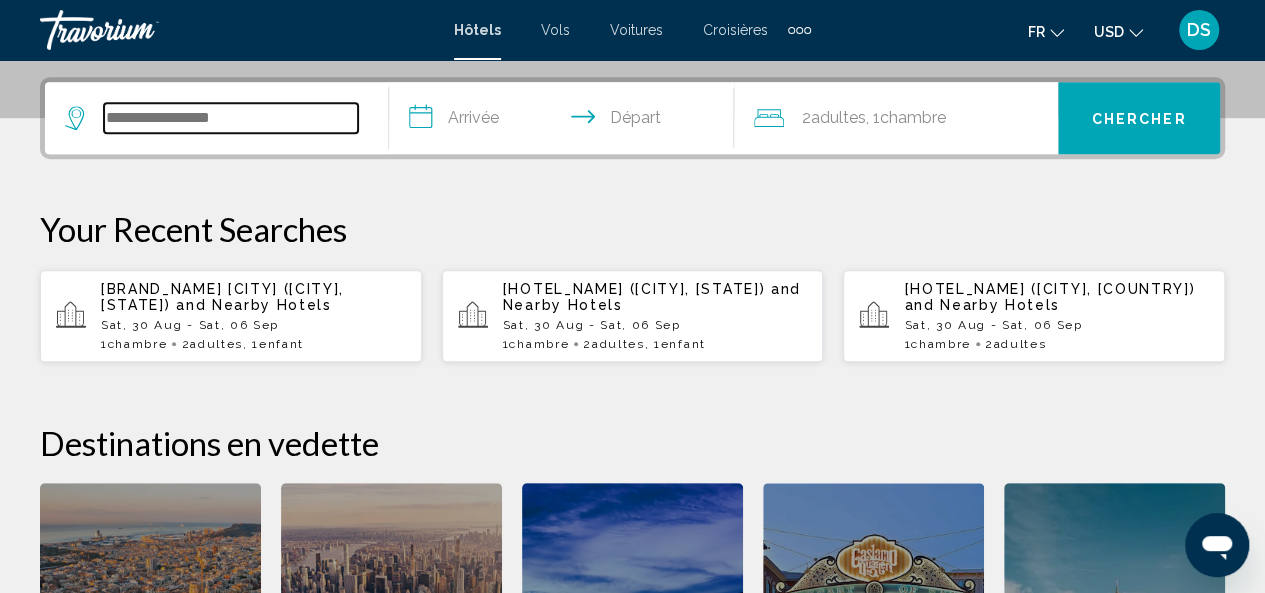 scroll, scrollTop: 494, scrollLeft: 0, axis: vertical 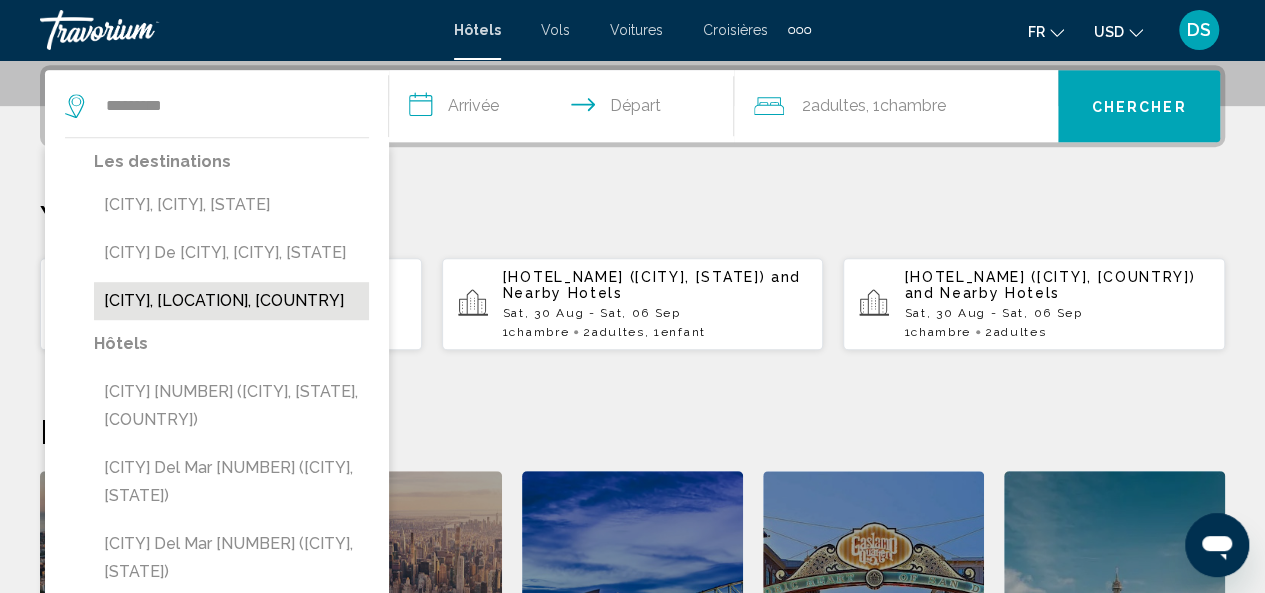 click on "[CITY], [LOCATION], [COUNTRY]" at bounding box center (231, 301) 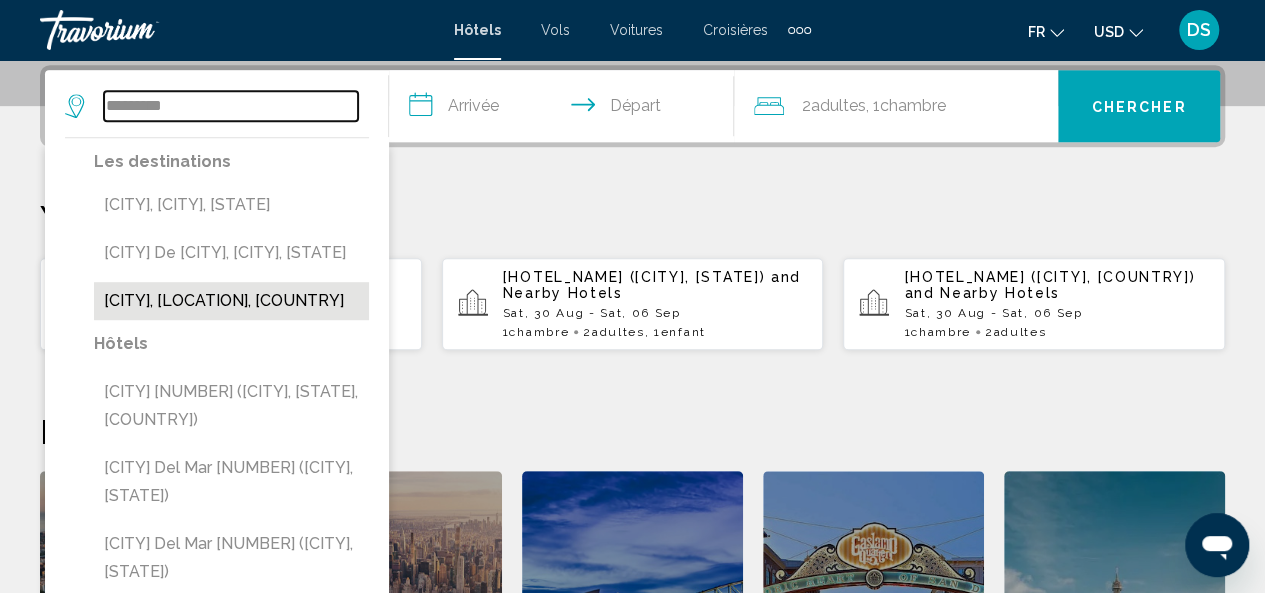 type on "**********" 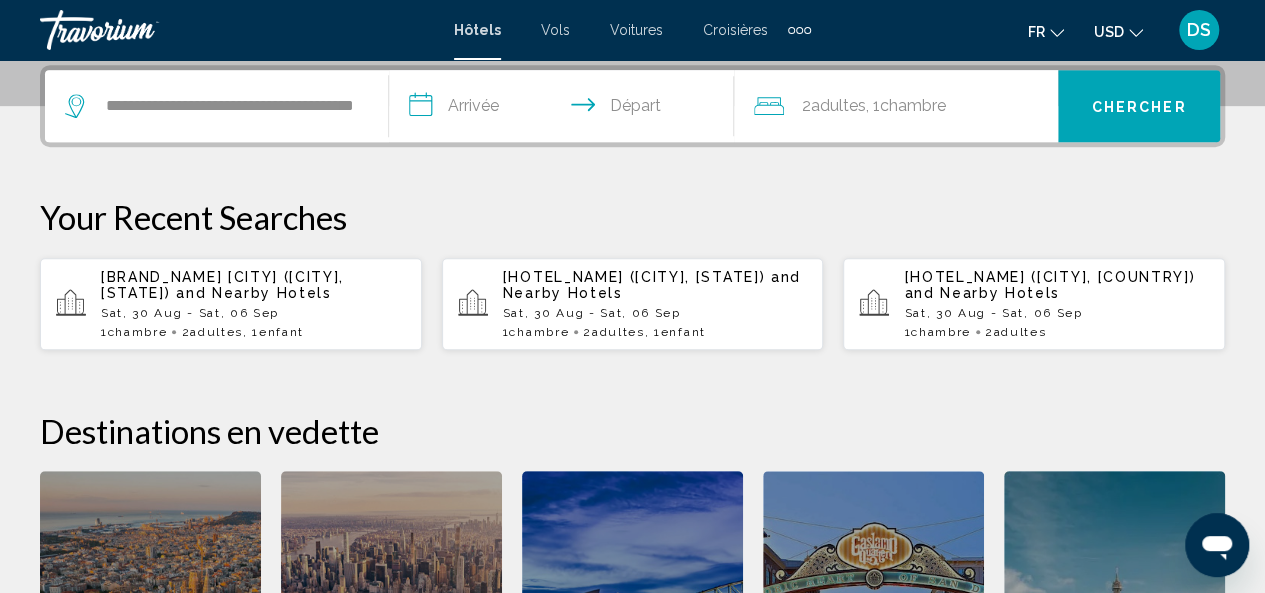 click on "**********" at bounding box center (565, 109) 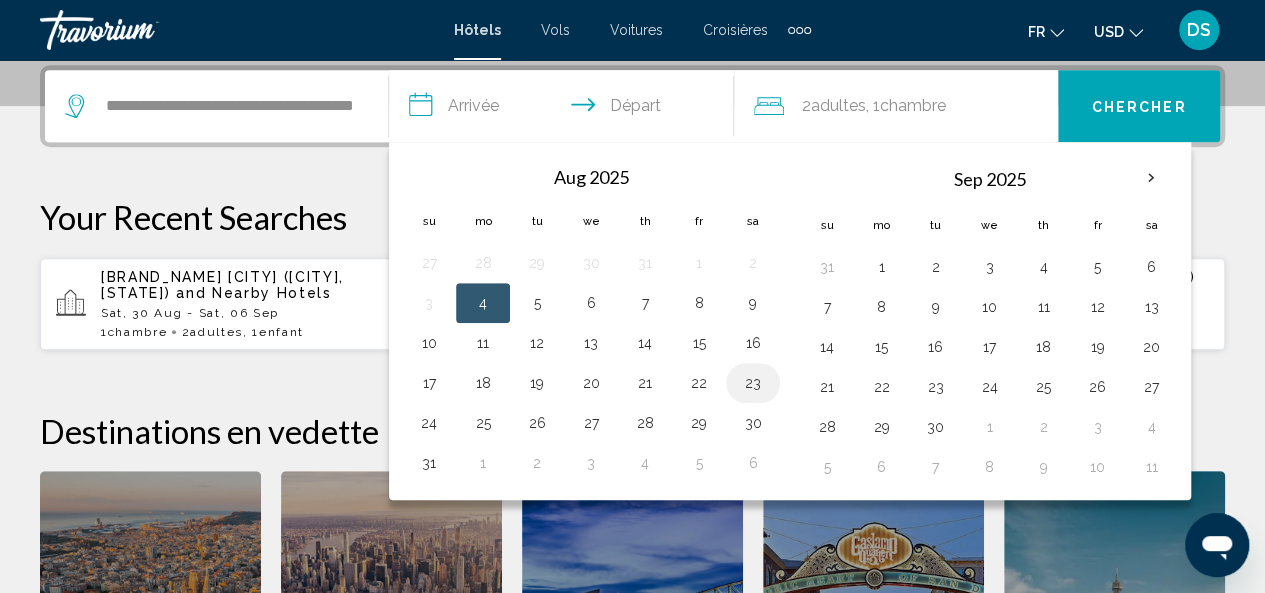 click on "23" at bounding box center [753, 383] 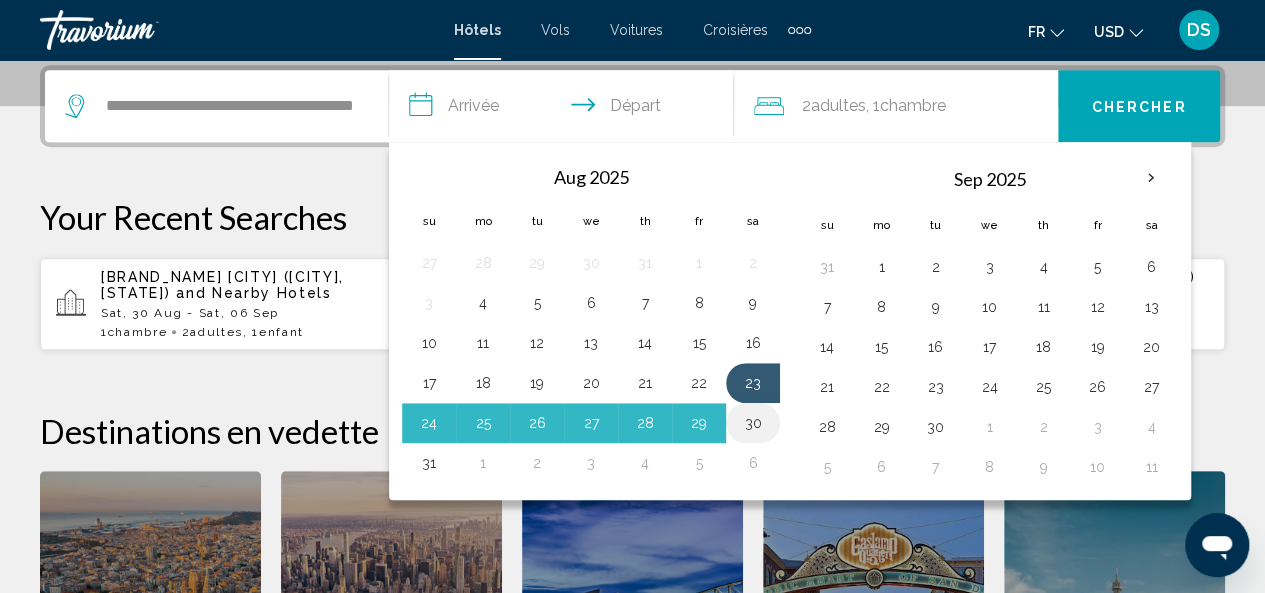 click on "30" at bounding box center (753, 423) 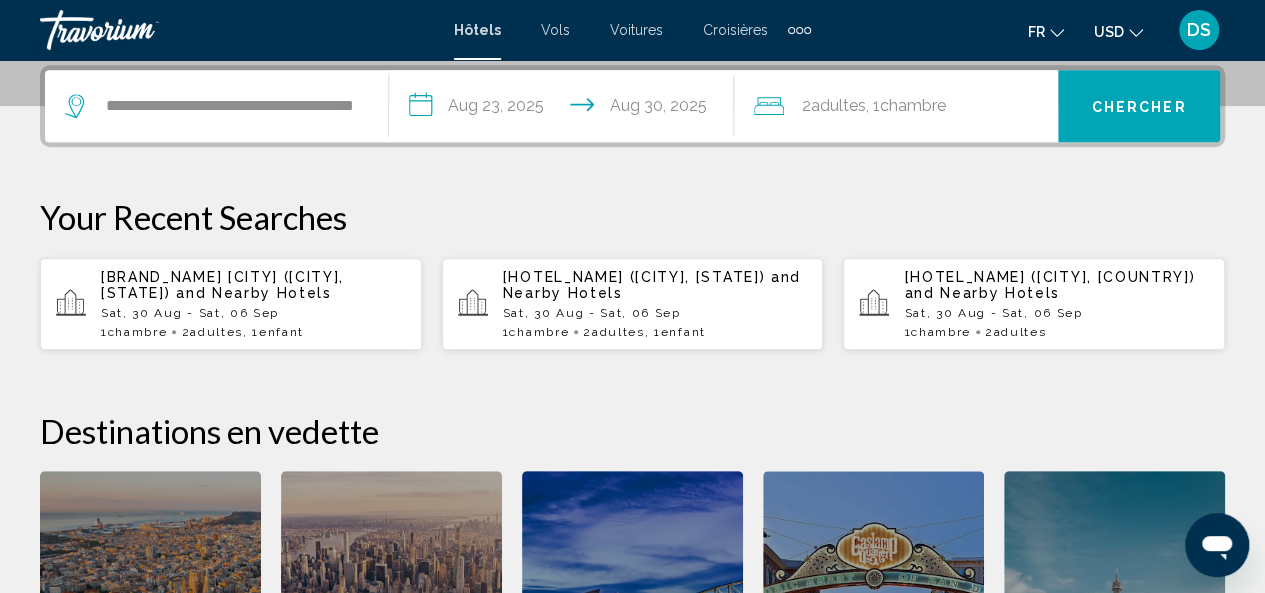 click on "Chambre" 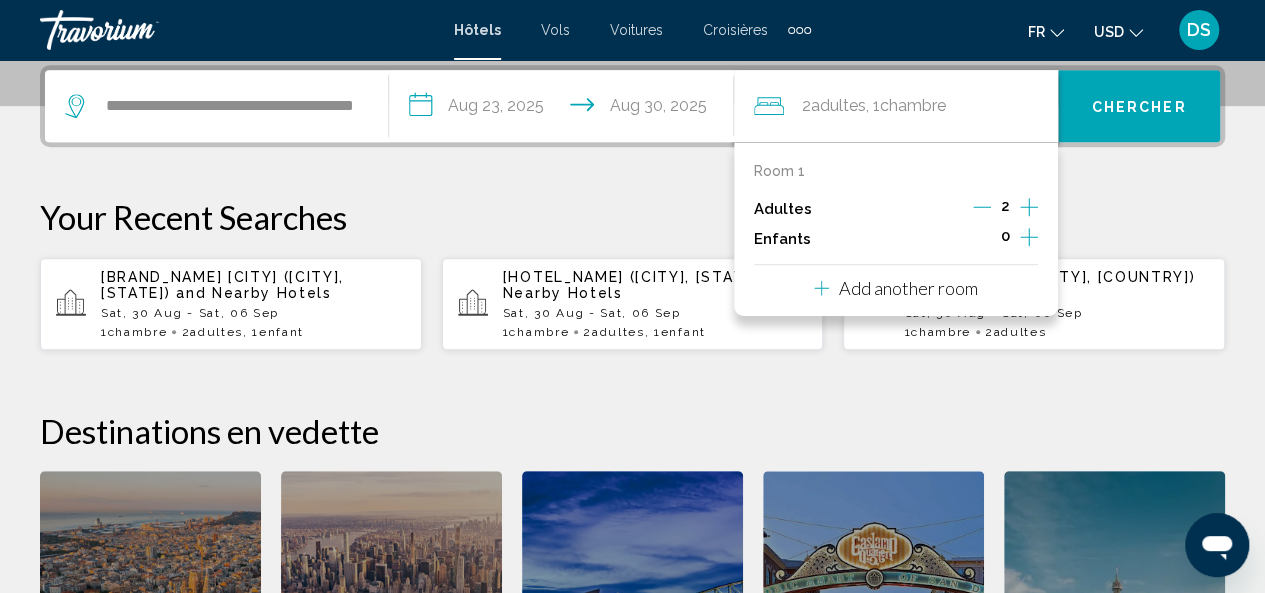 click 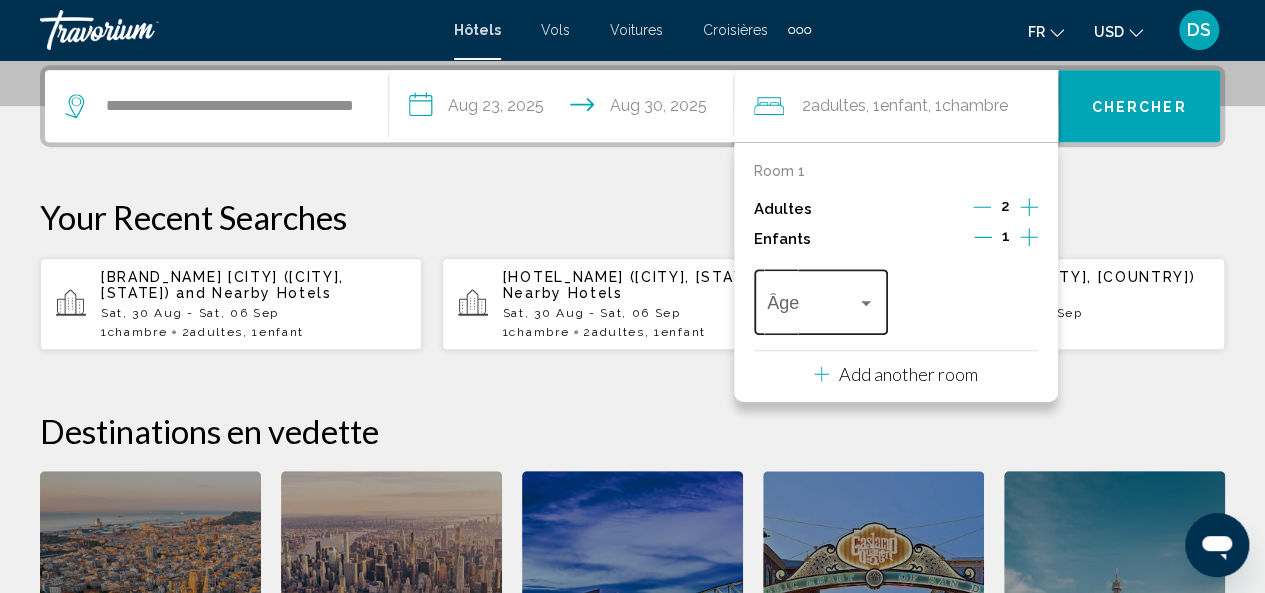 click on "Âge" at bounding box center [821, 299] 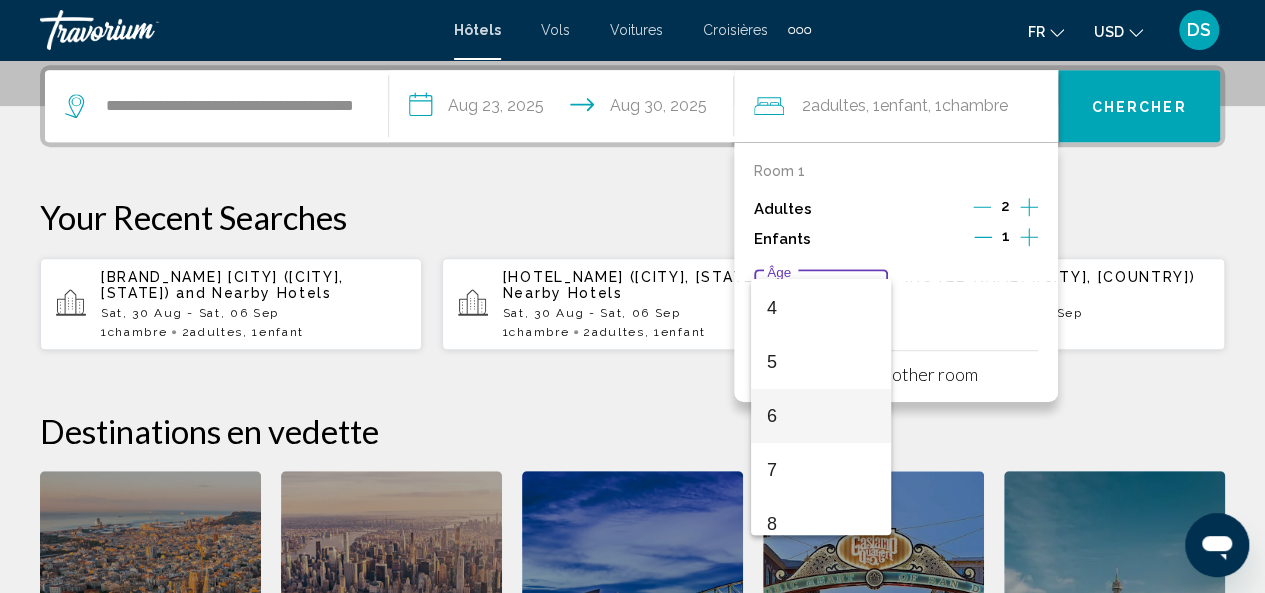 scroll, scrollTop: 204, scrollLeft: 0, axis: vertical 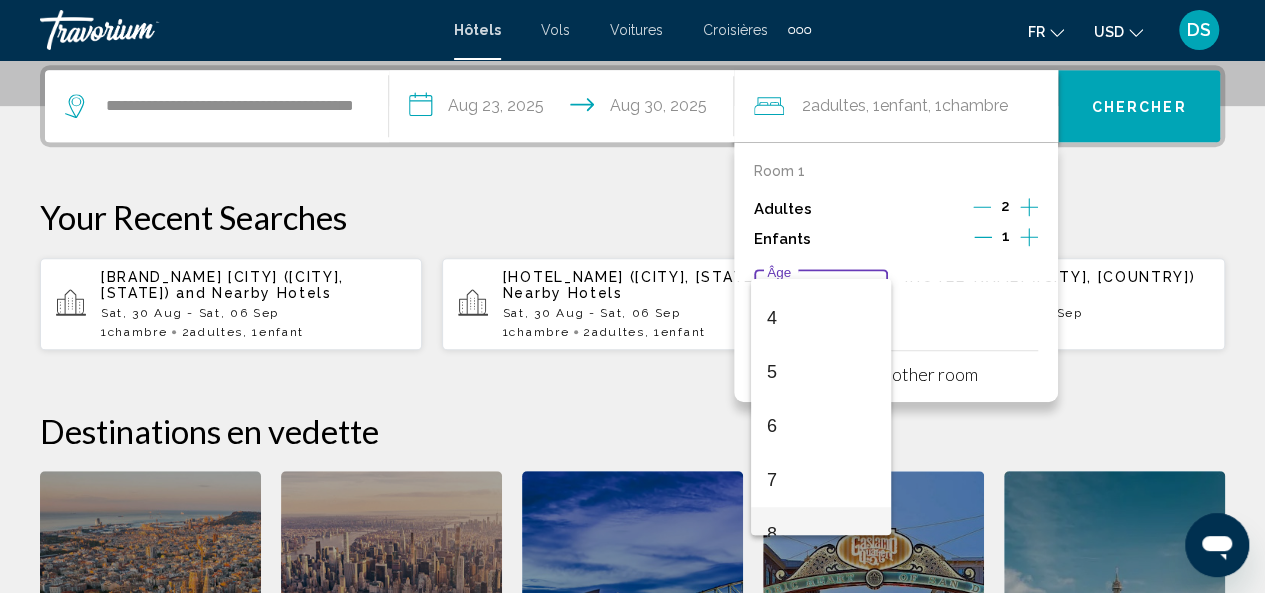 click on "8" at bounding box center (821, 534) 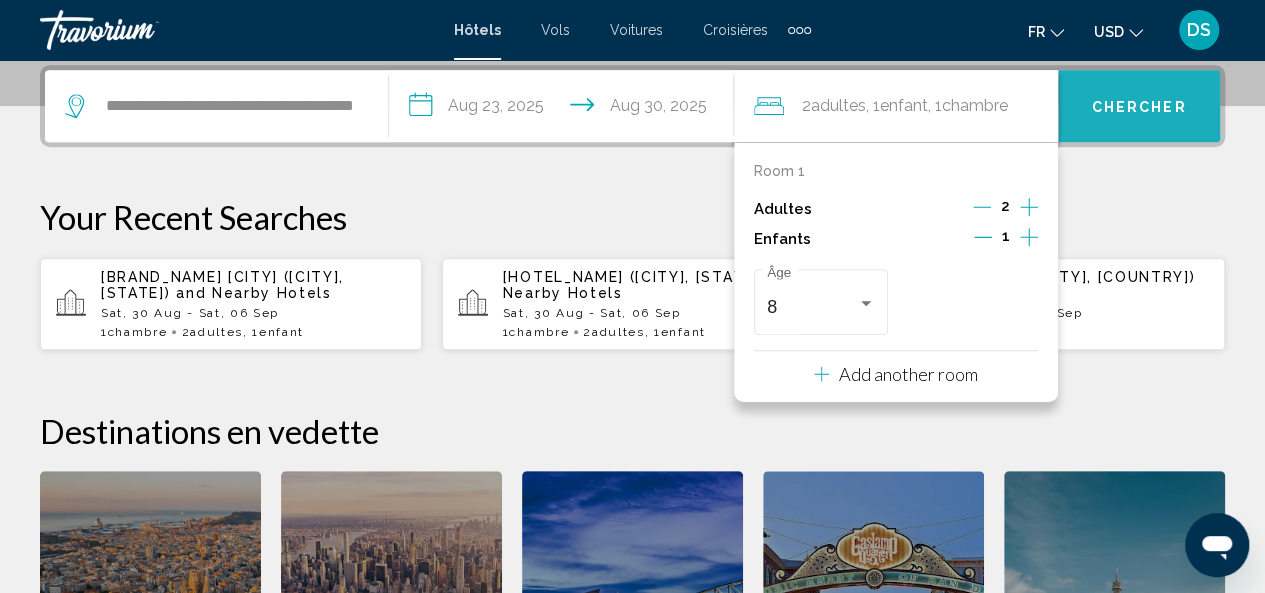 click on "Chercher" at bounding box center (1139, 106) 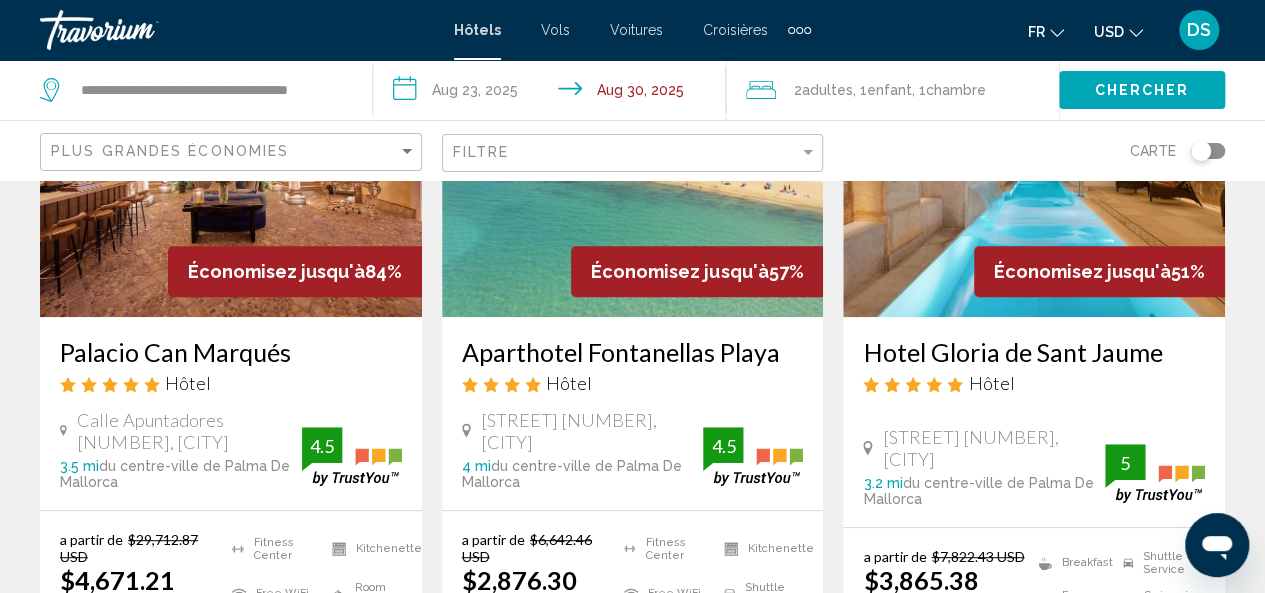 scroll, scrollTop: 347, scrollLeft: 0, axis: vertical 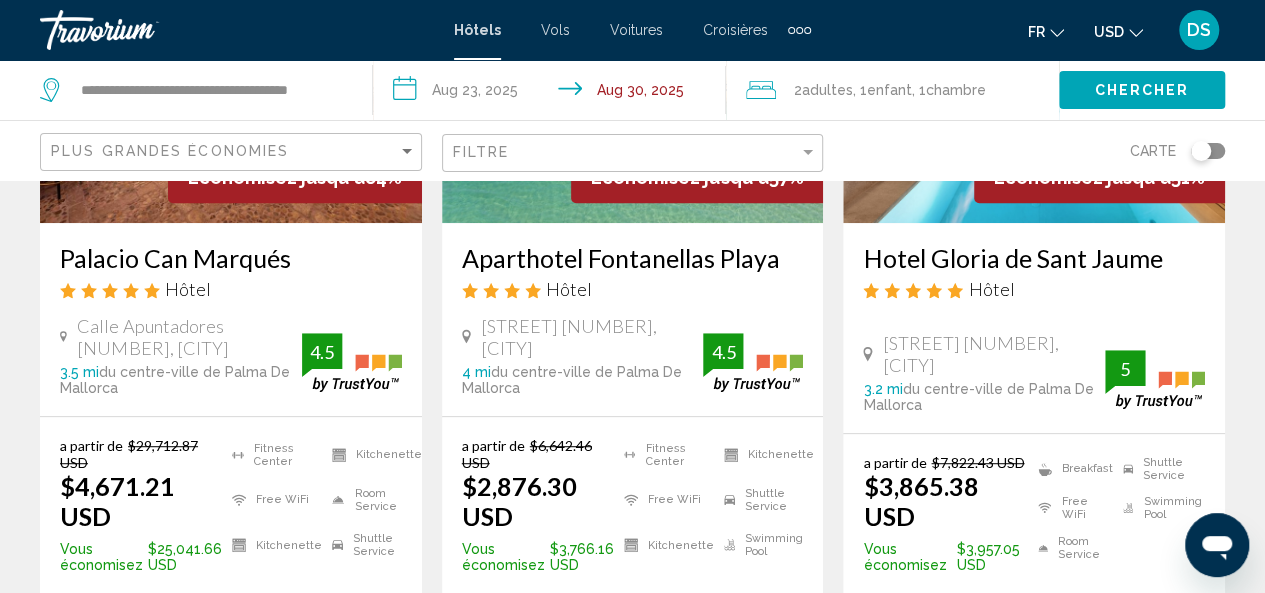 click at bounding box center [231, 63] 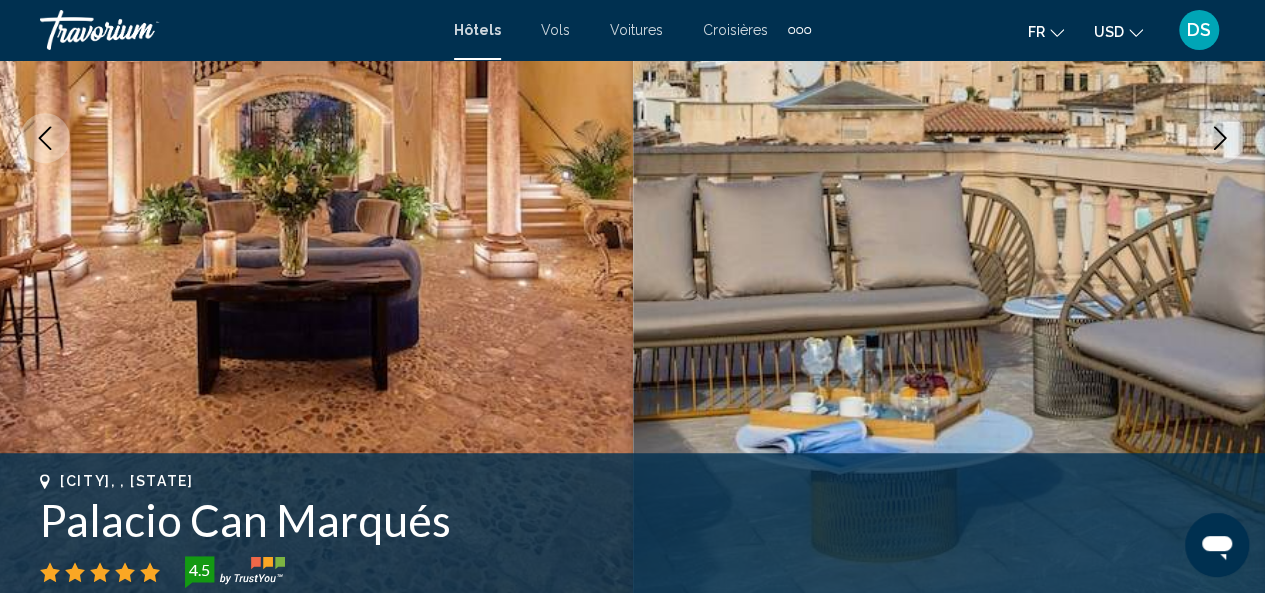 scroll, scrollTop: 271, scrollLeft: 0, axis: vertical 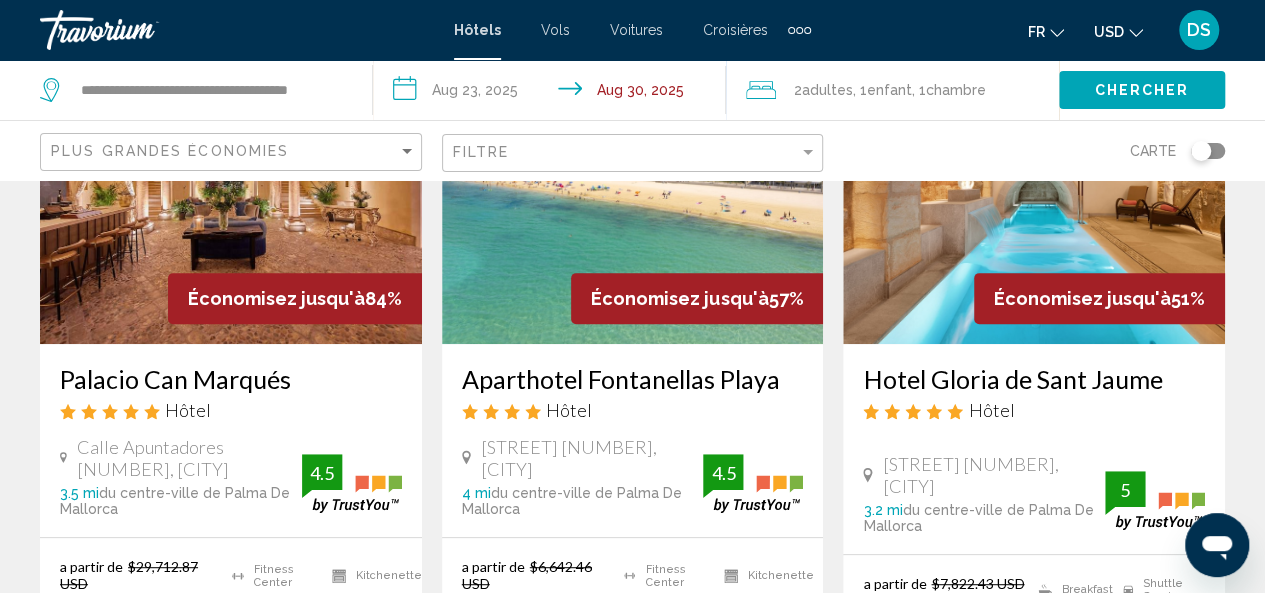 click at bounding box center (633, 184) 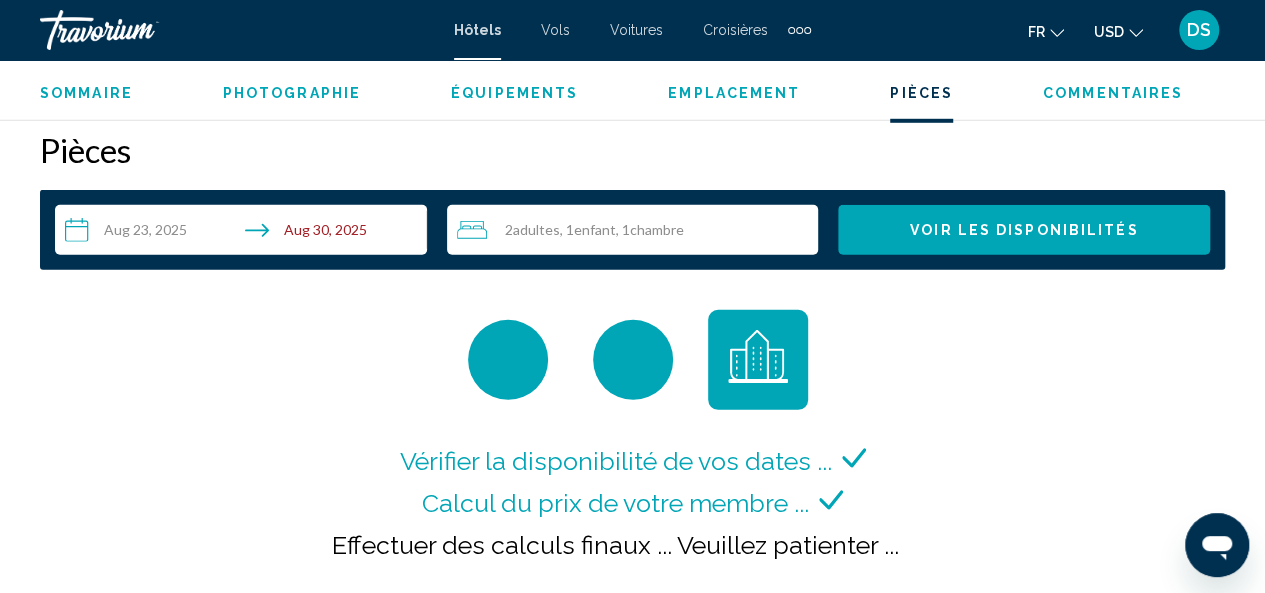 scroll, scrollTop: 2952, scrollLeft: 0, axis: vertical 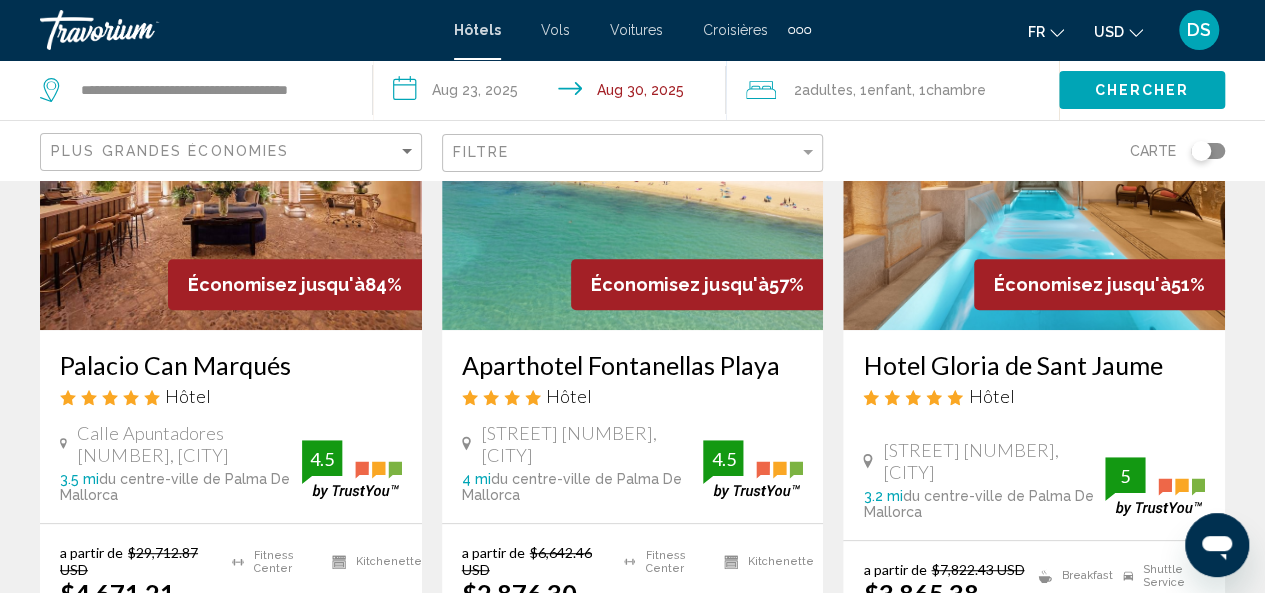click at bounding box center (1034, 170) 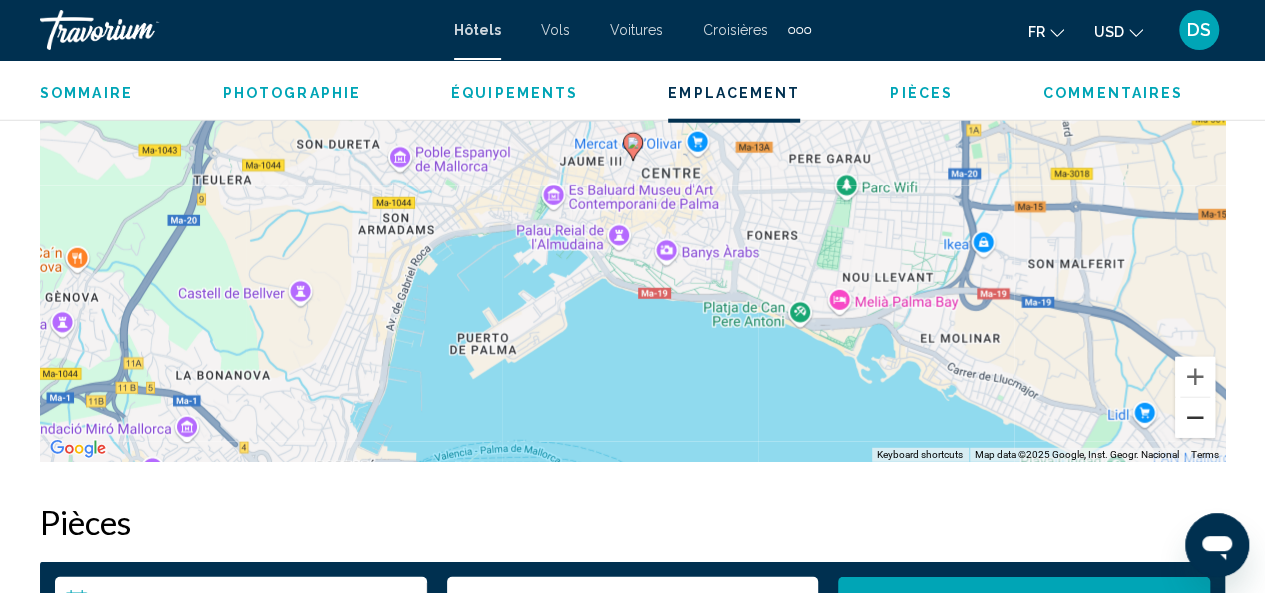 scroll, scrollTop: 2496, scrollLeft: 0, axis: vertical 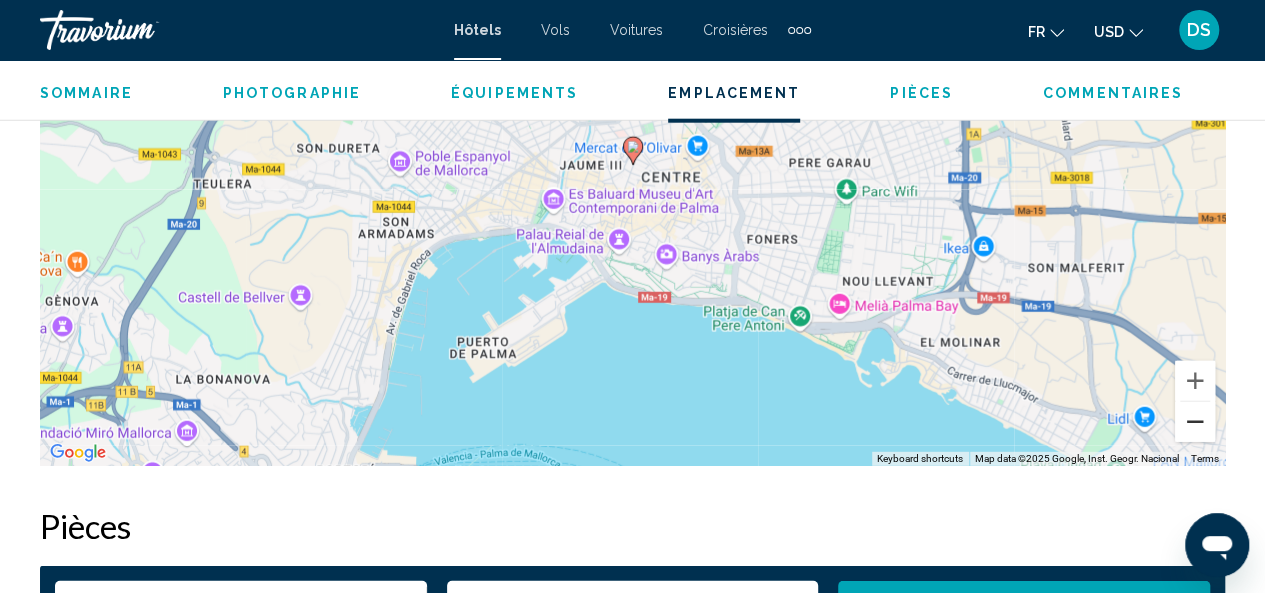 click at bounding box center (1195, 422) 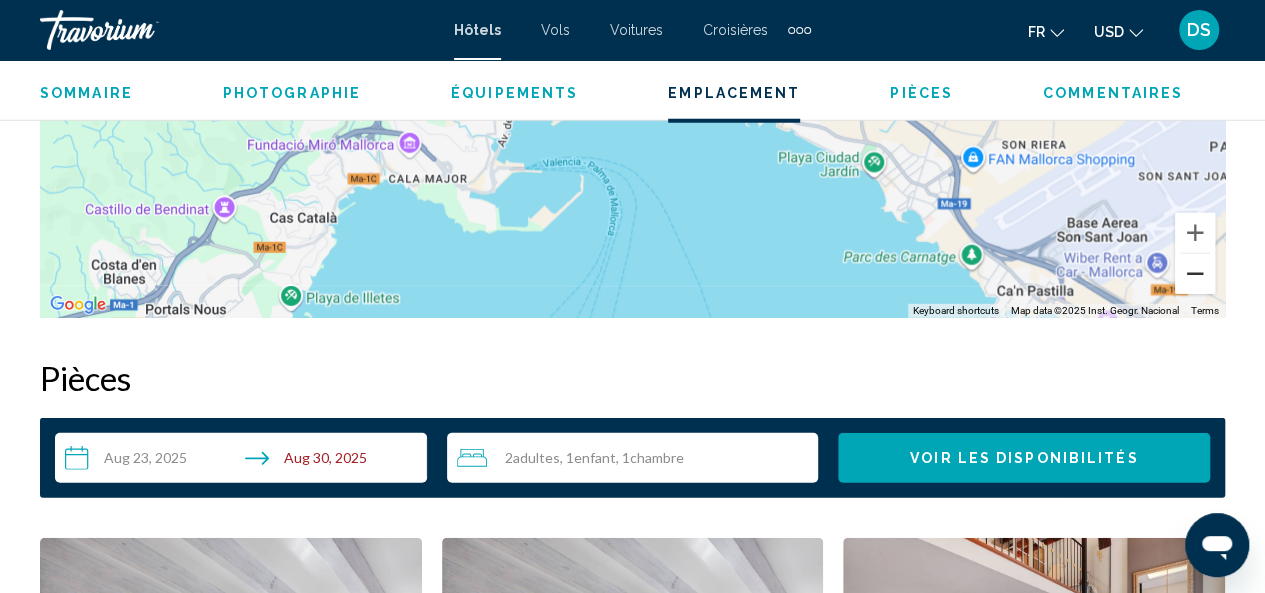 scroll, scrollTop: 2642, scrollLeft: 0, axis: vertical 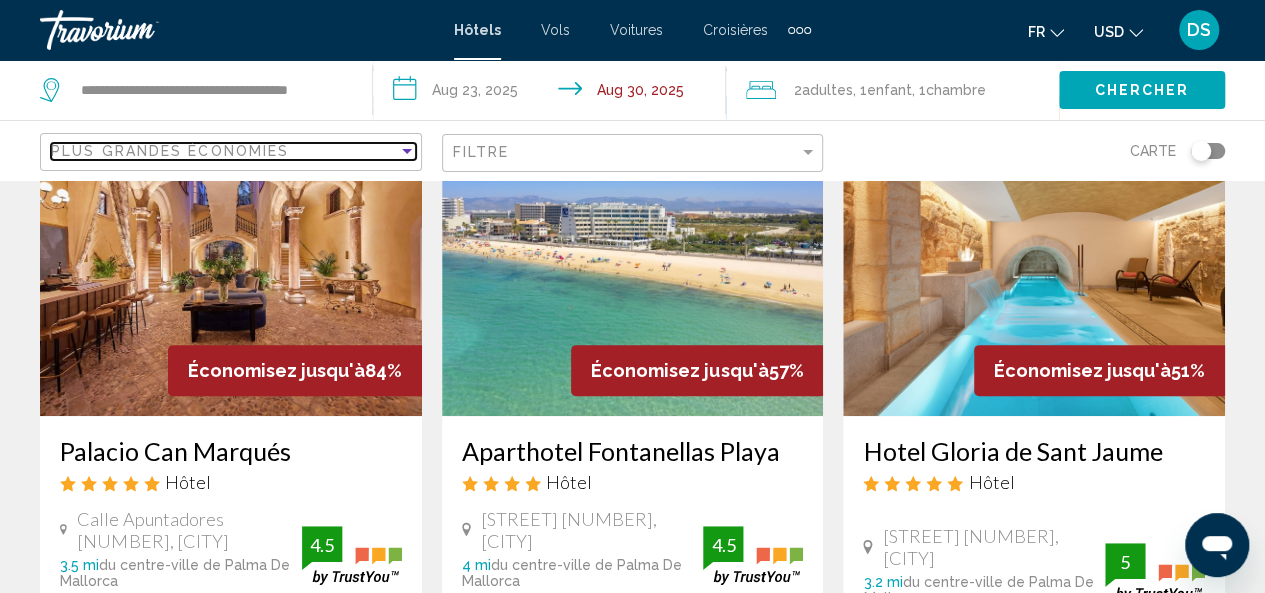 click on "Plus grandes économies" at bounding box center (224, 151) 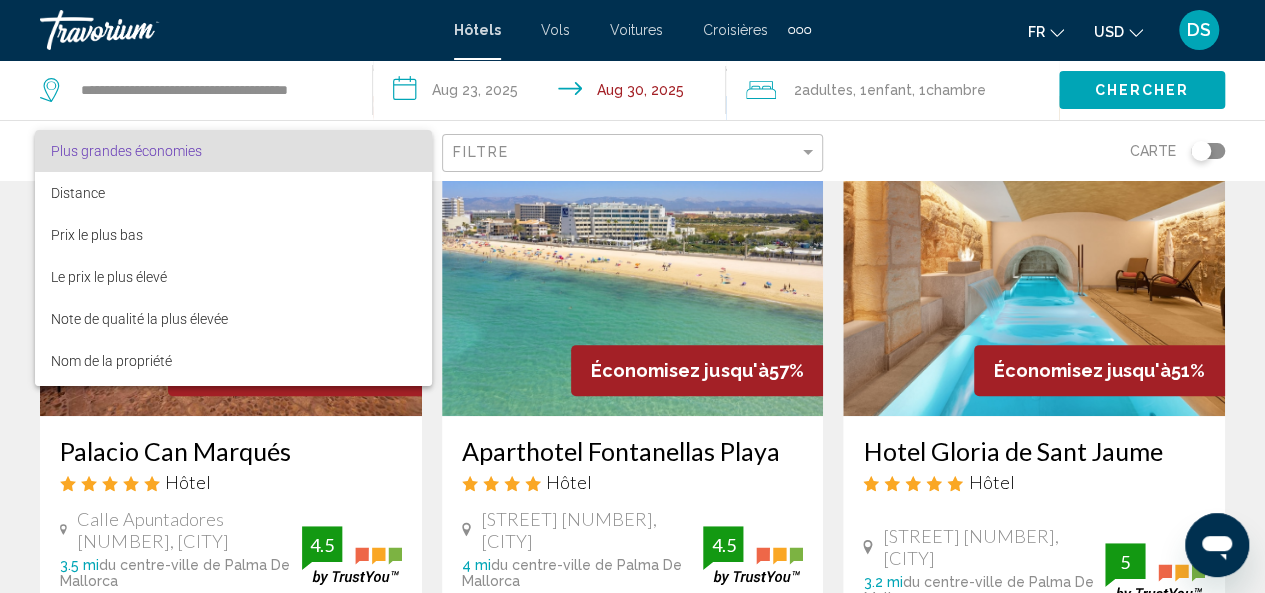 click at bounding box center [632, 296] 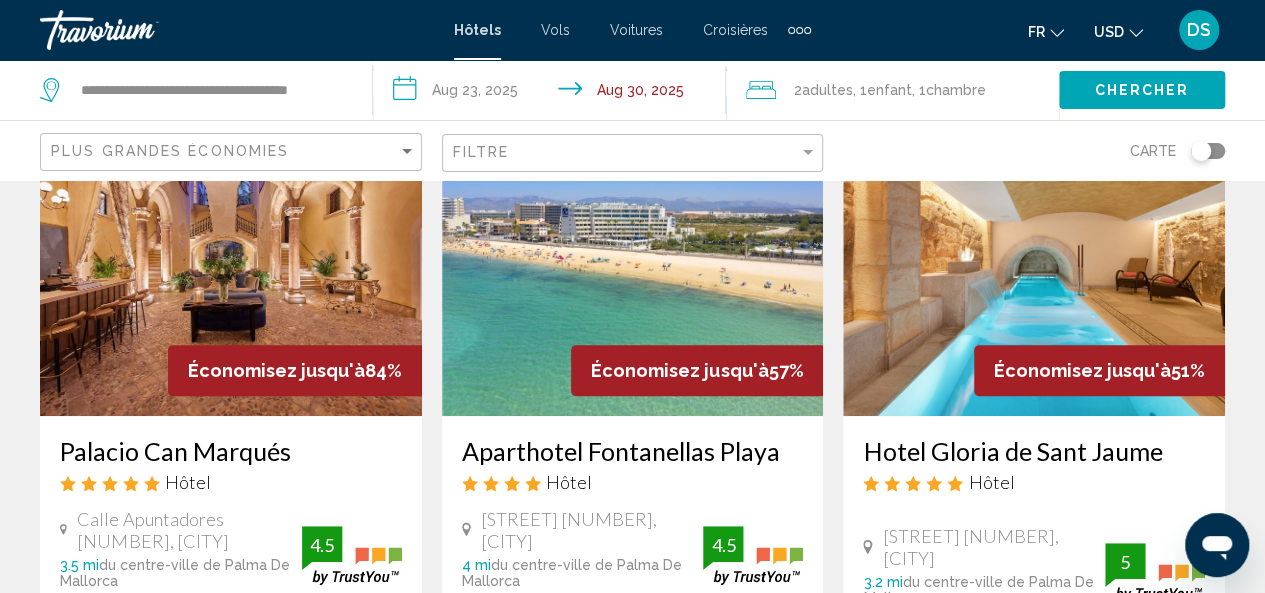 click on "**********" 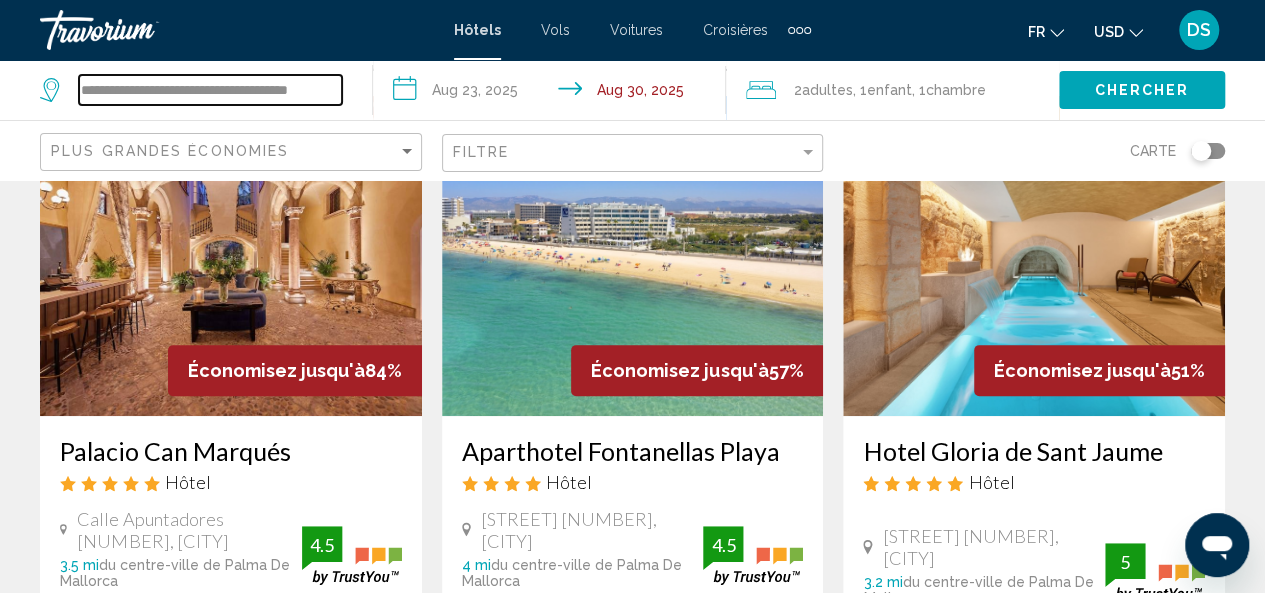 click on "**********" at bounding box center (210, 90) 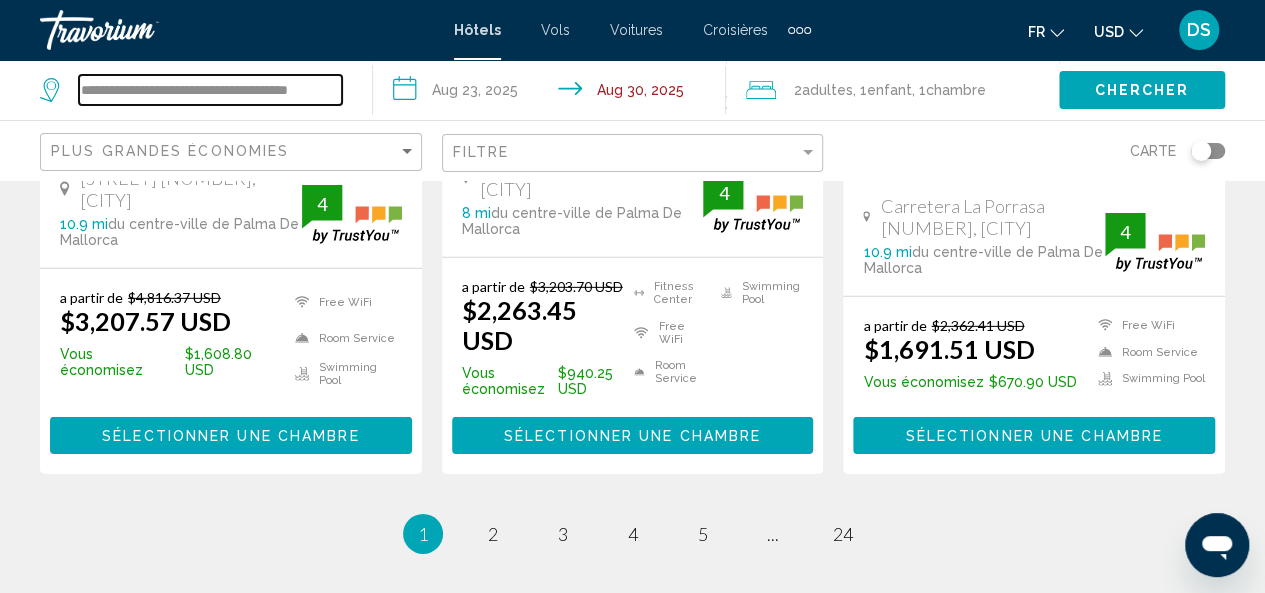 scroll, scrollTop: 3021, scrollLeft: 0, axis: vertical 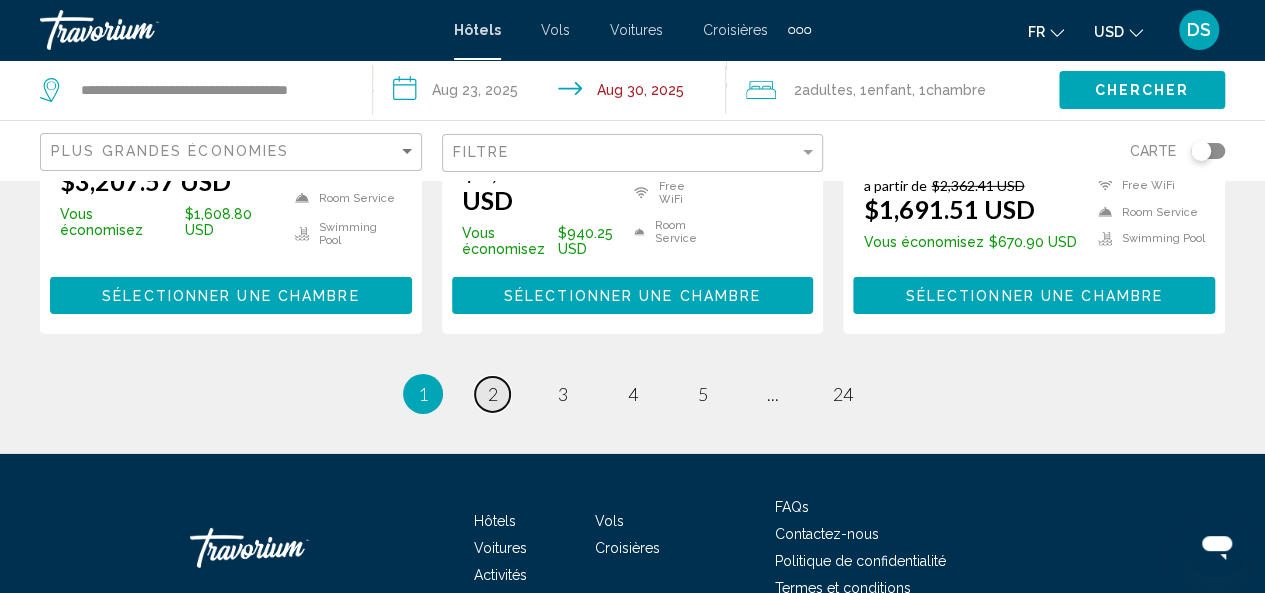 click on "2" at bounding box center (493, 394) 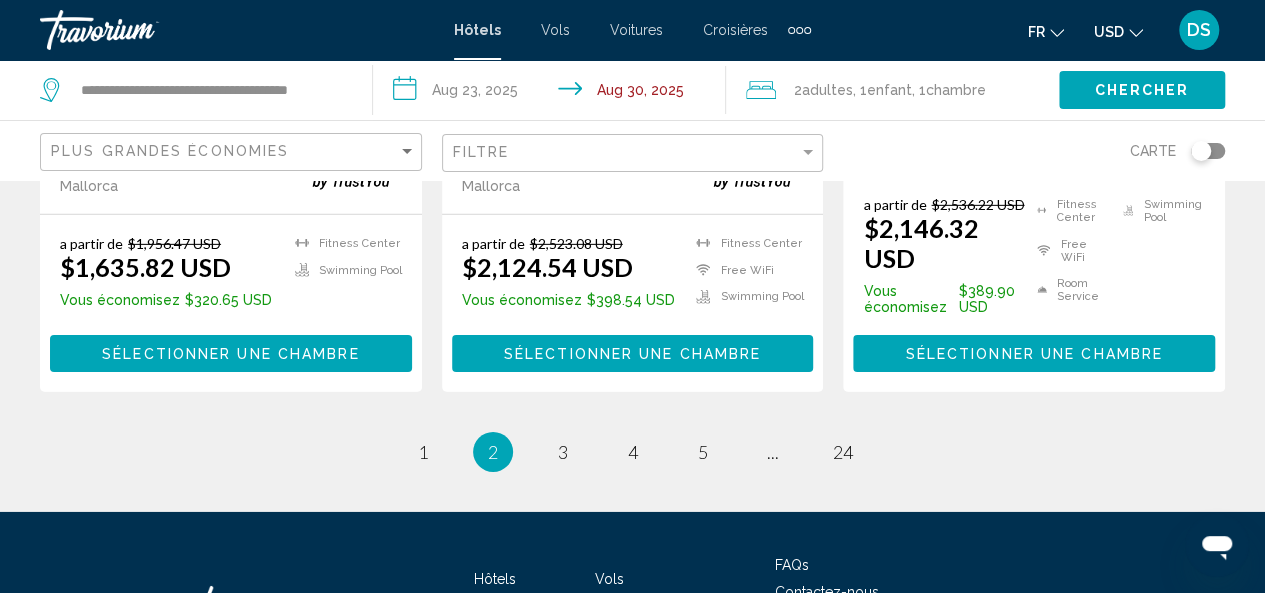 scroll, scrollTop: 3088, scrollLeft: 0, axis: vertical 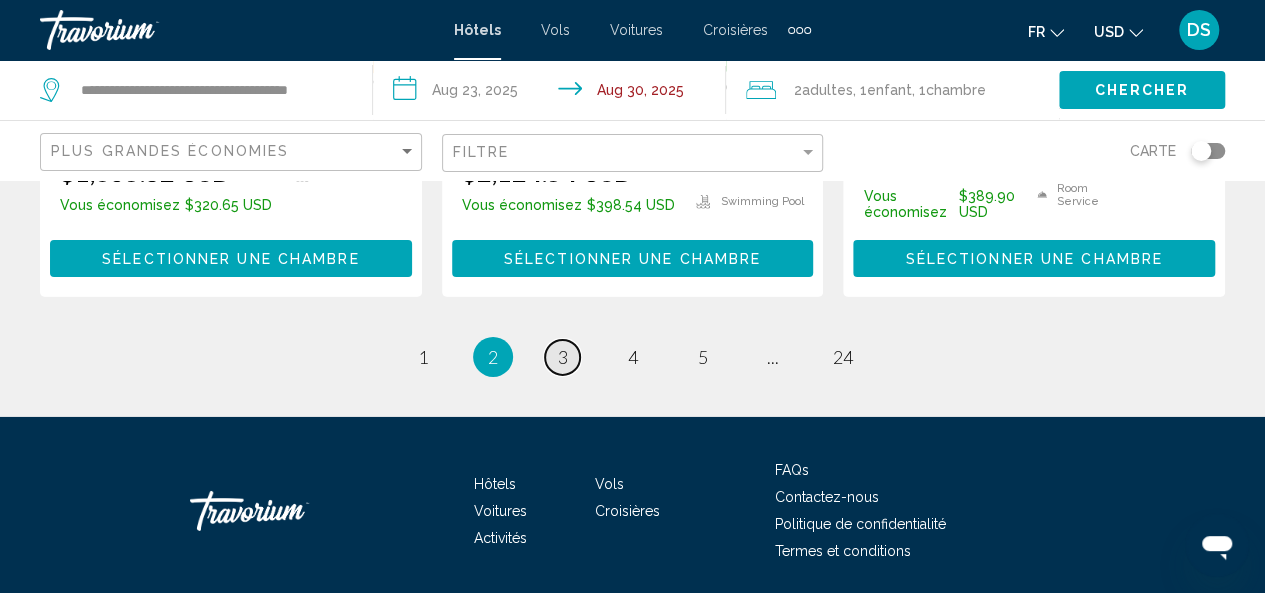 click on "3" at bounding box center [563, 357] 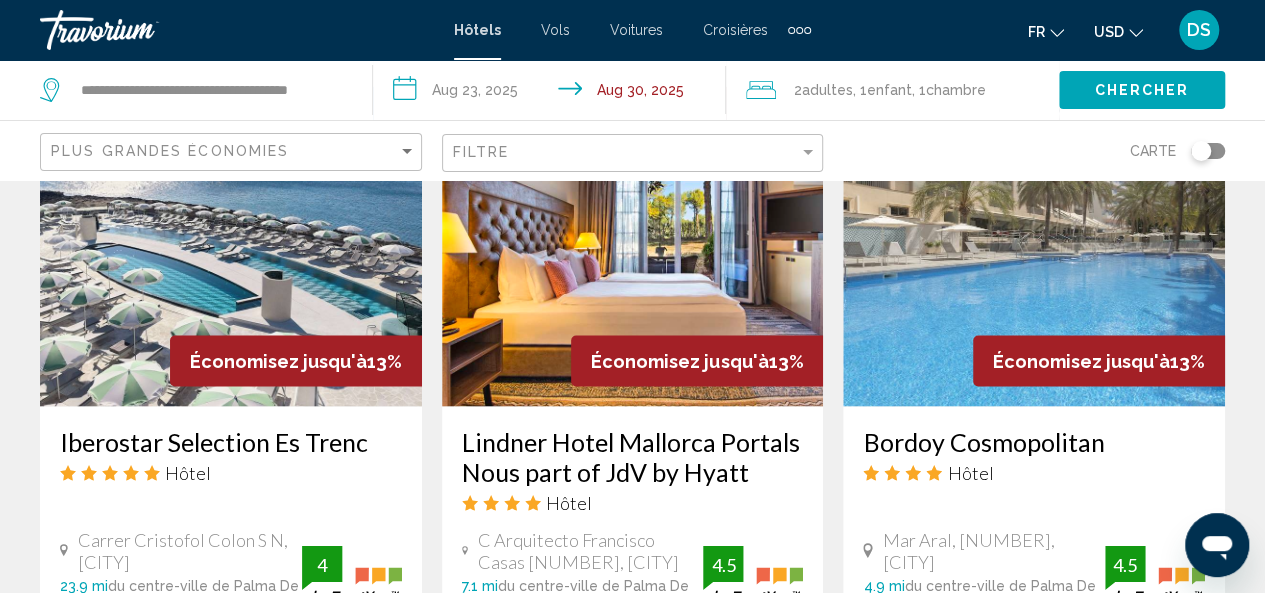 scroll, scrollTop: 1830, scrollLeft: 0, axis: vertical 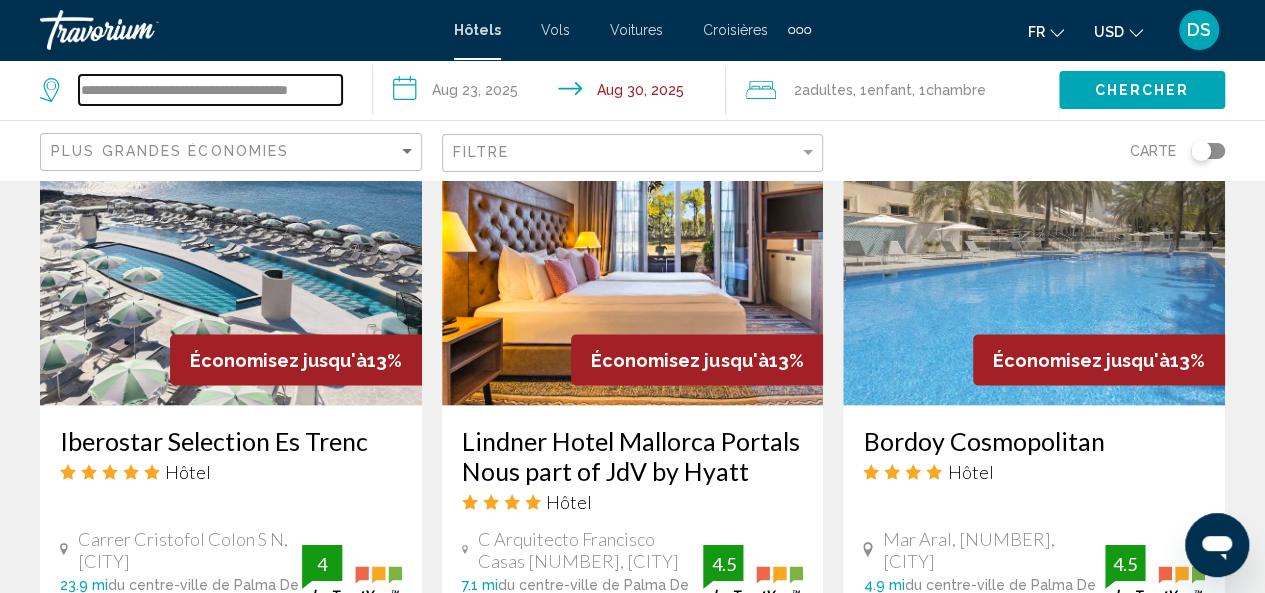 click on "**********" at bounding box center (210, 90) 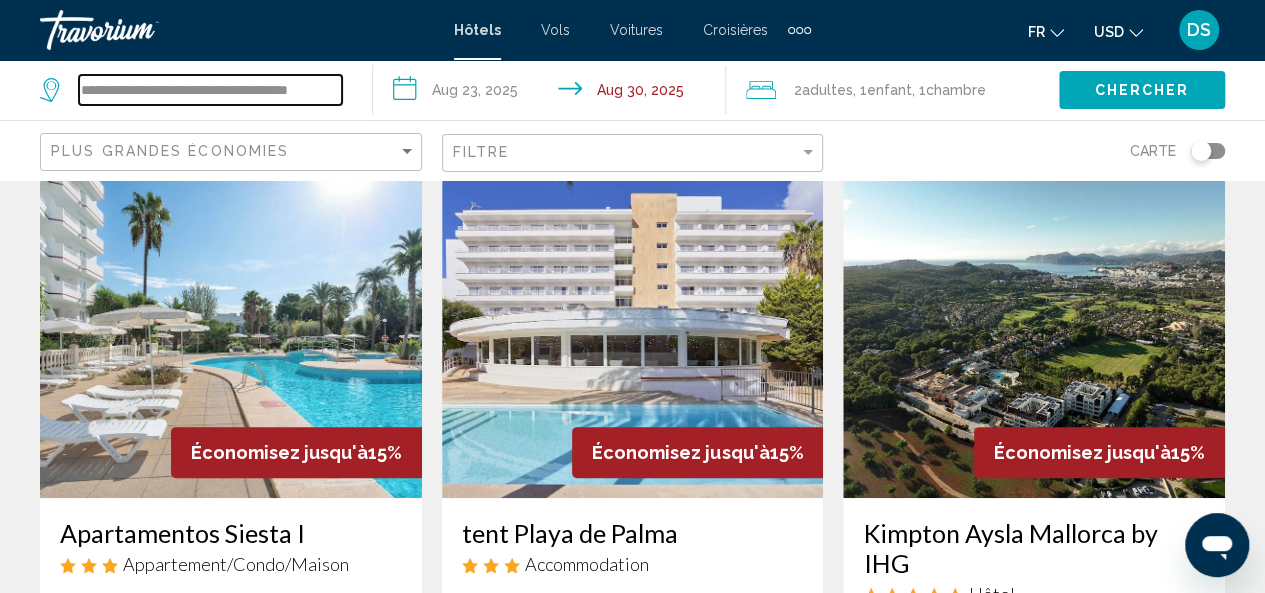 scroll, scrollTop: 0, scrollLeft: 0, axis: both 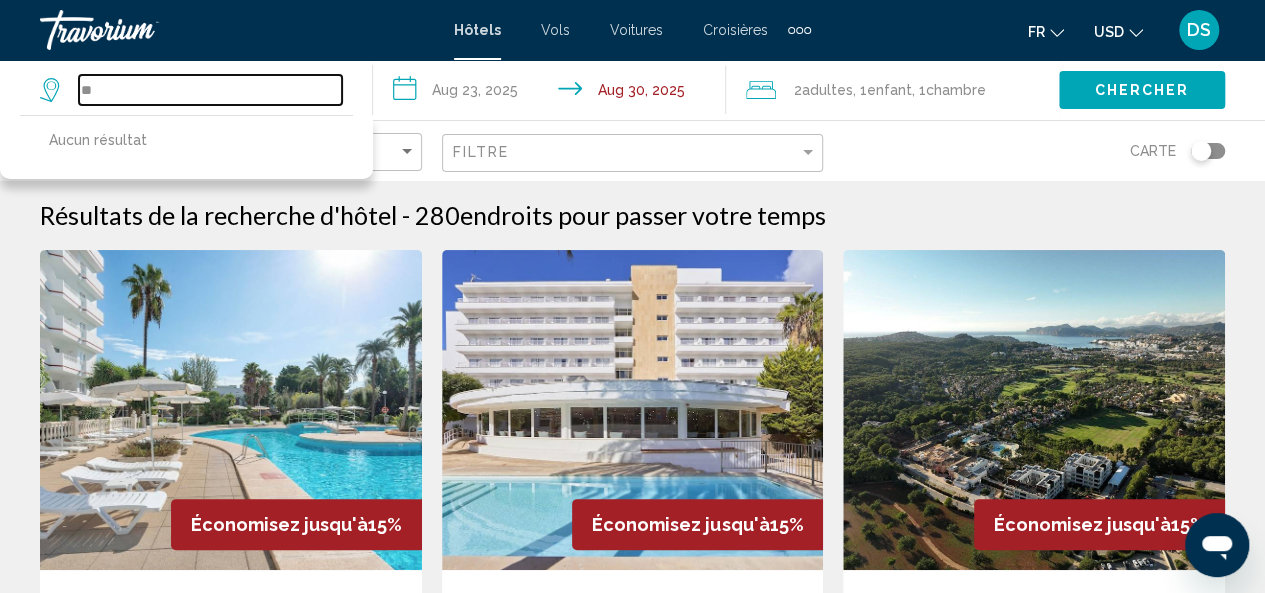 type on "*" 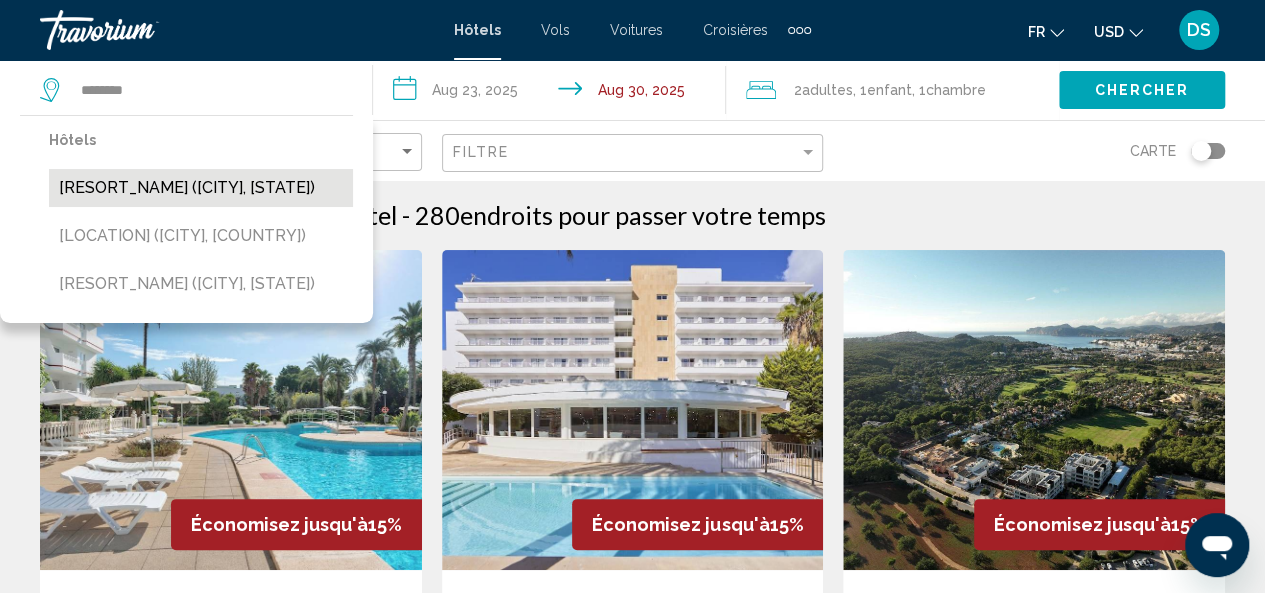 click on "[RESORT_NAME] ([CITY], [STATE])" at bounding box center (201, 188) 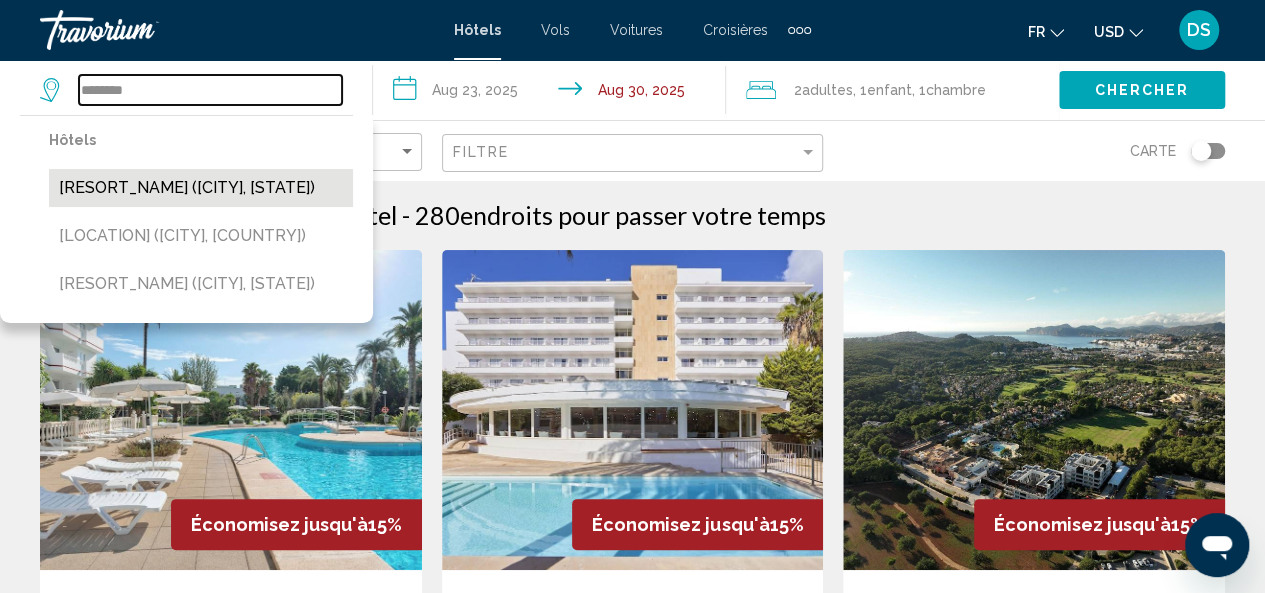 type on "**********" 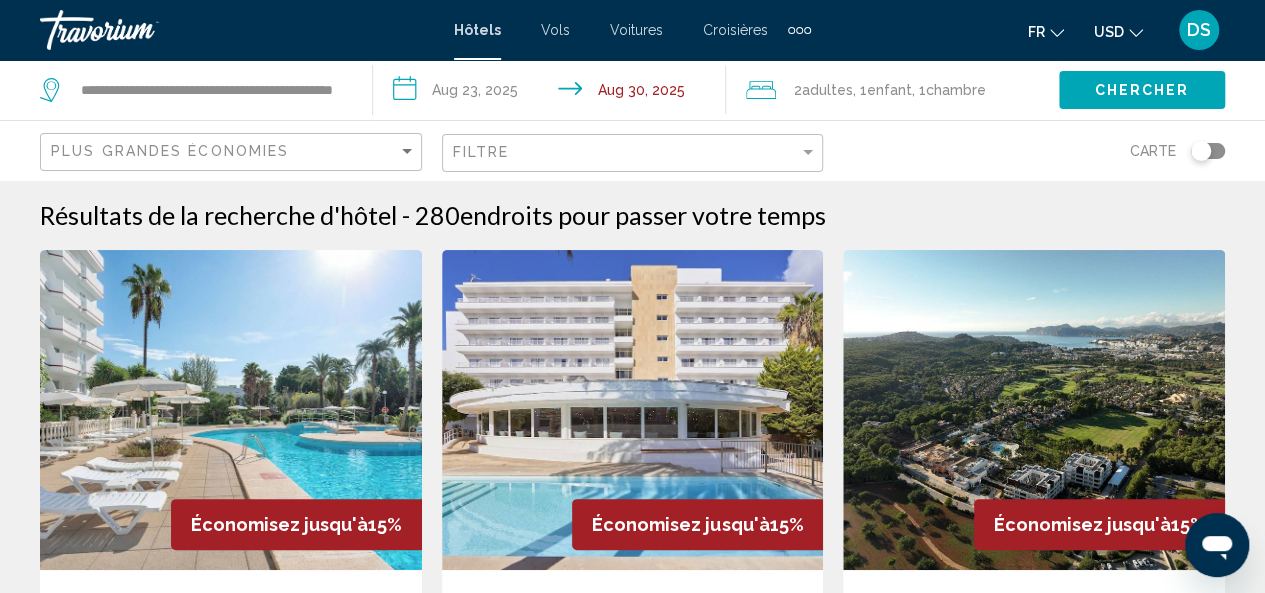 click on "**********" at bounding box center (553, 93) 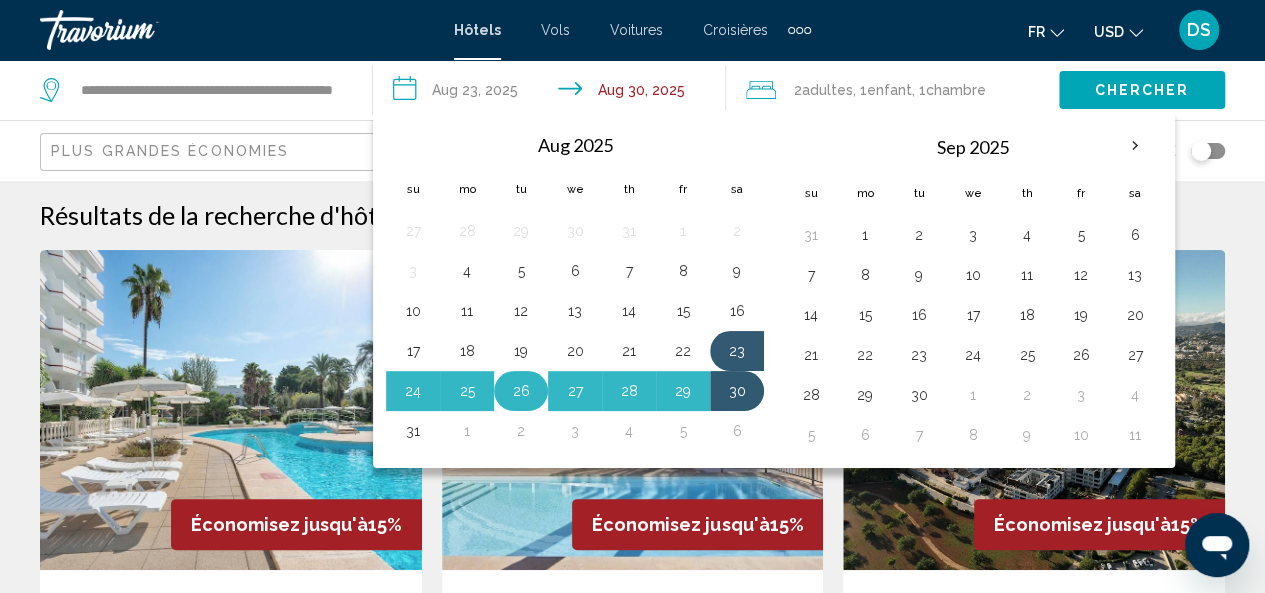 click on "26" at bounding box center (521, 391) 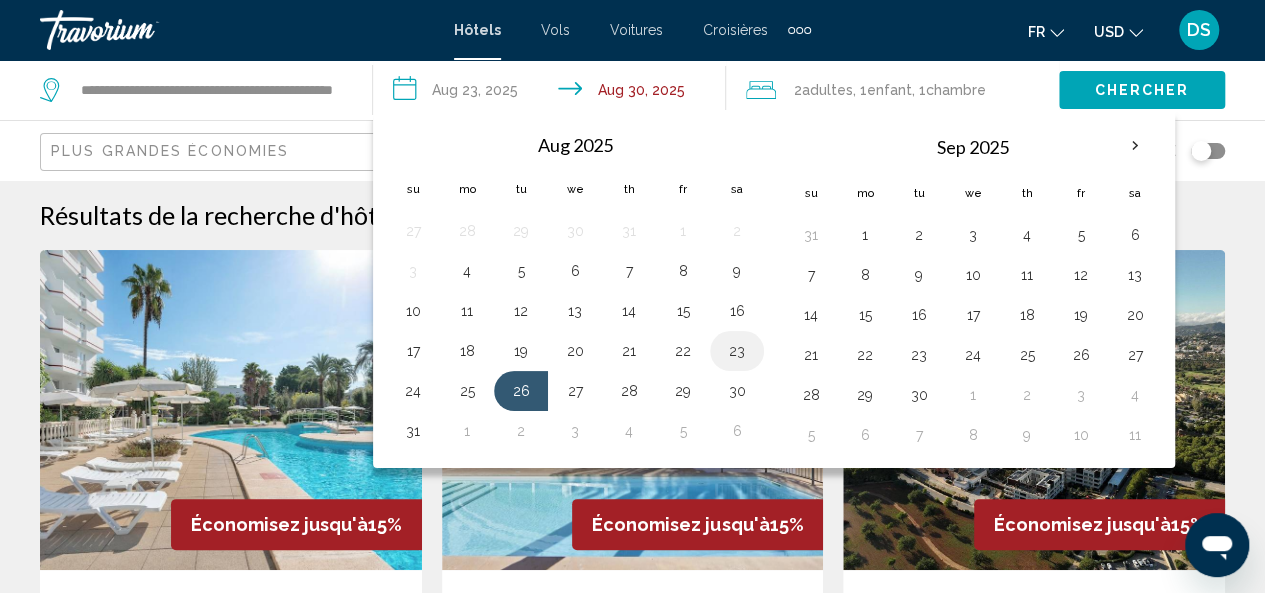 click on "23" at bounding box center (737, 351) 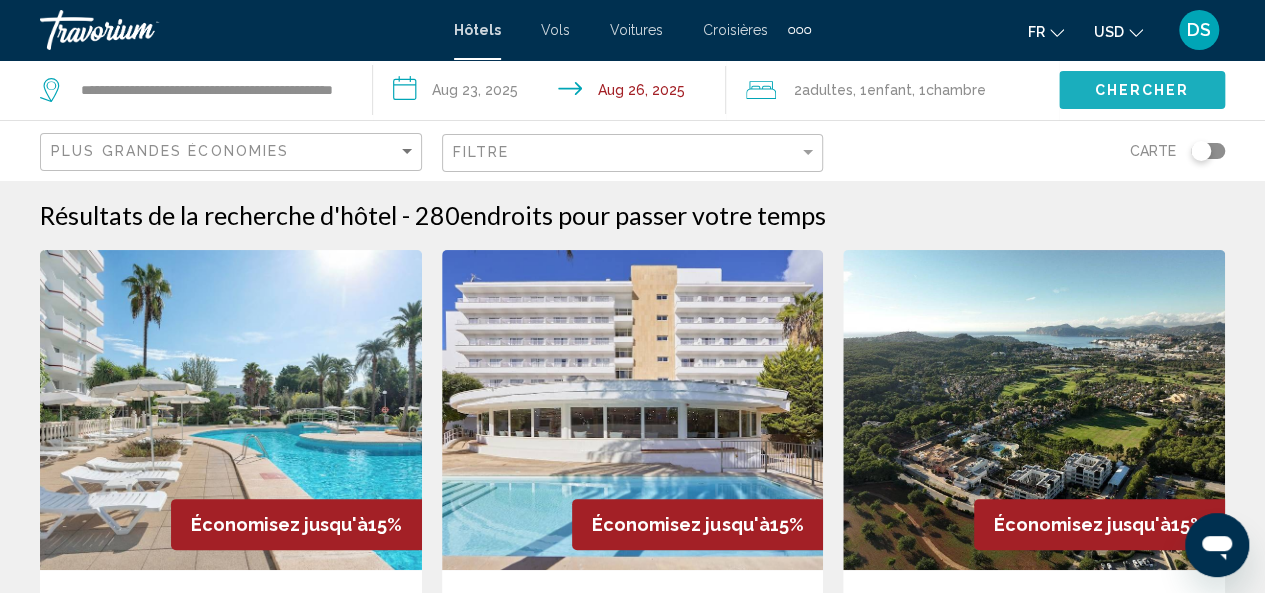 click on "Chercher" 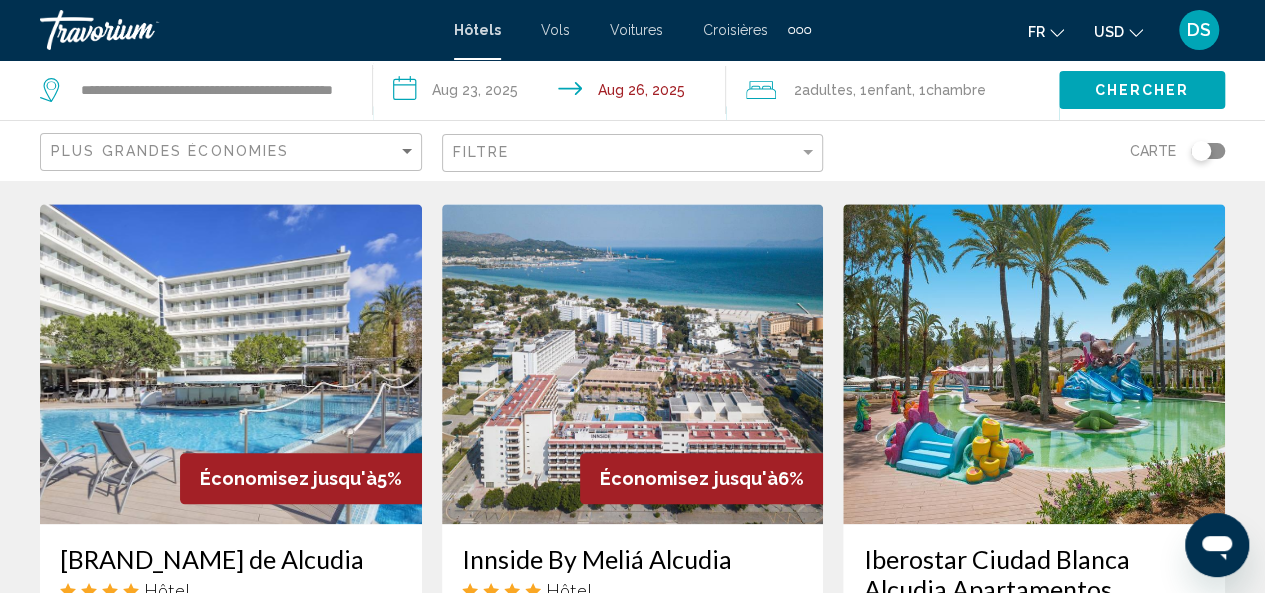 scroll, scrollTop: 0, scrollLeft: 0, axis: both 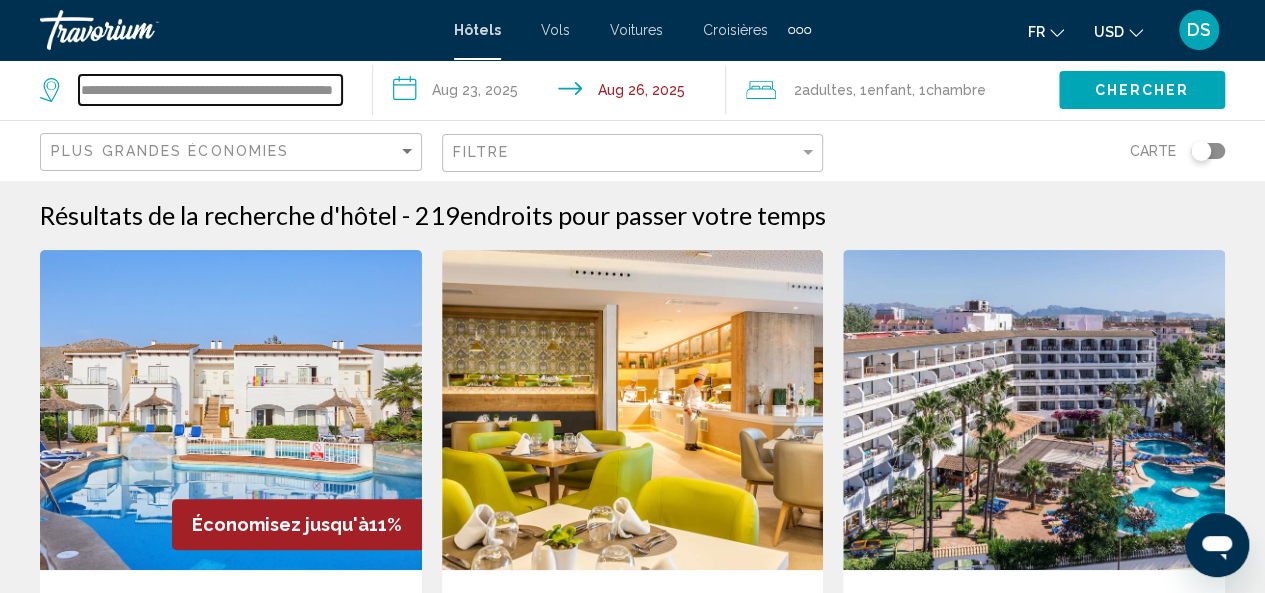 click on "**********" at bounding box center [210, 90] 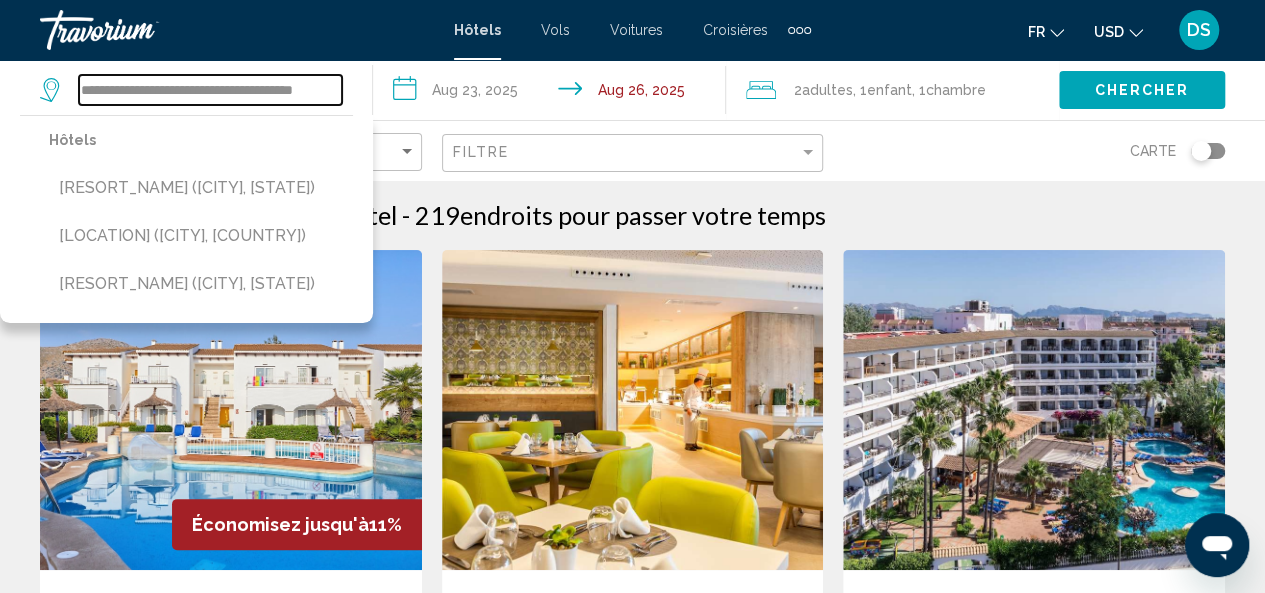 scroll, scrollTop: 0, scrollLeft: 0, axis: both 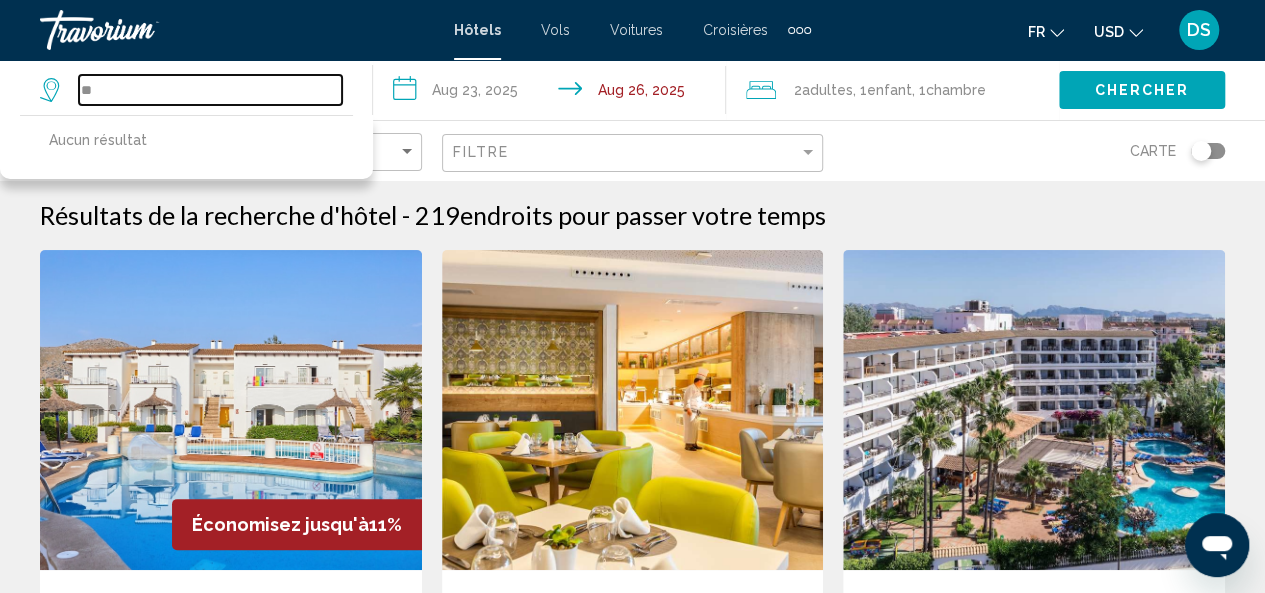 type on "*" 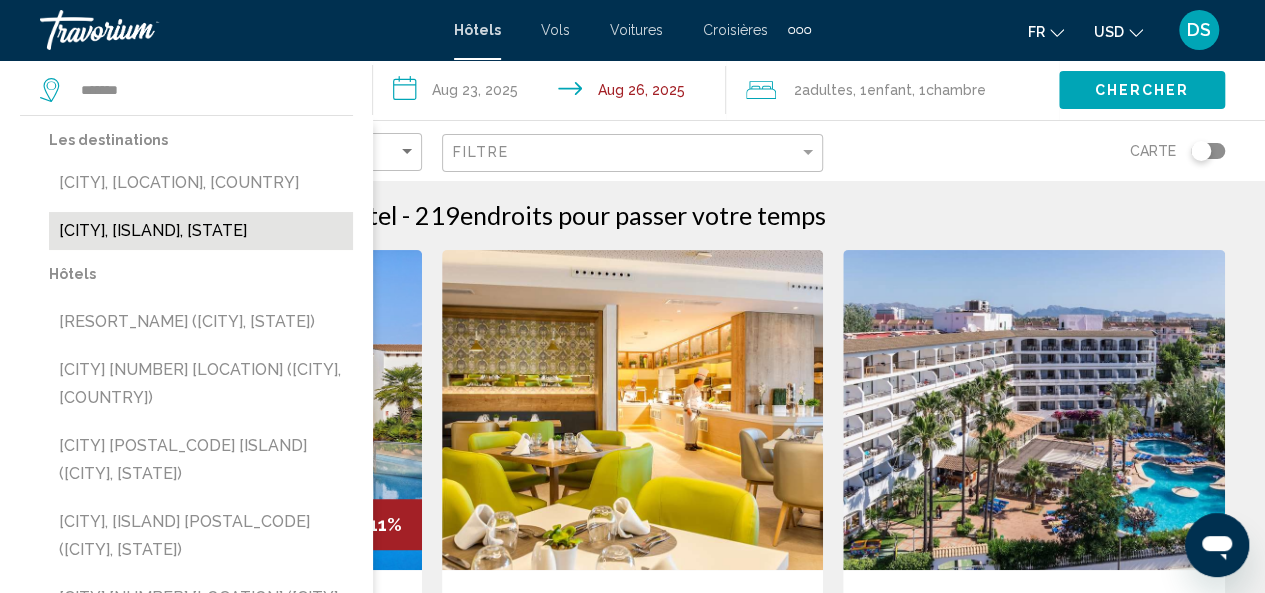 click on "[CITY], [ISLAND], [STATE]" at bounding box center [201, 231] 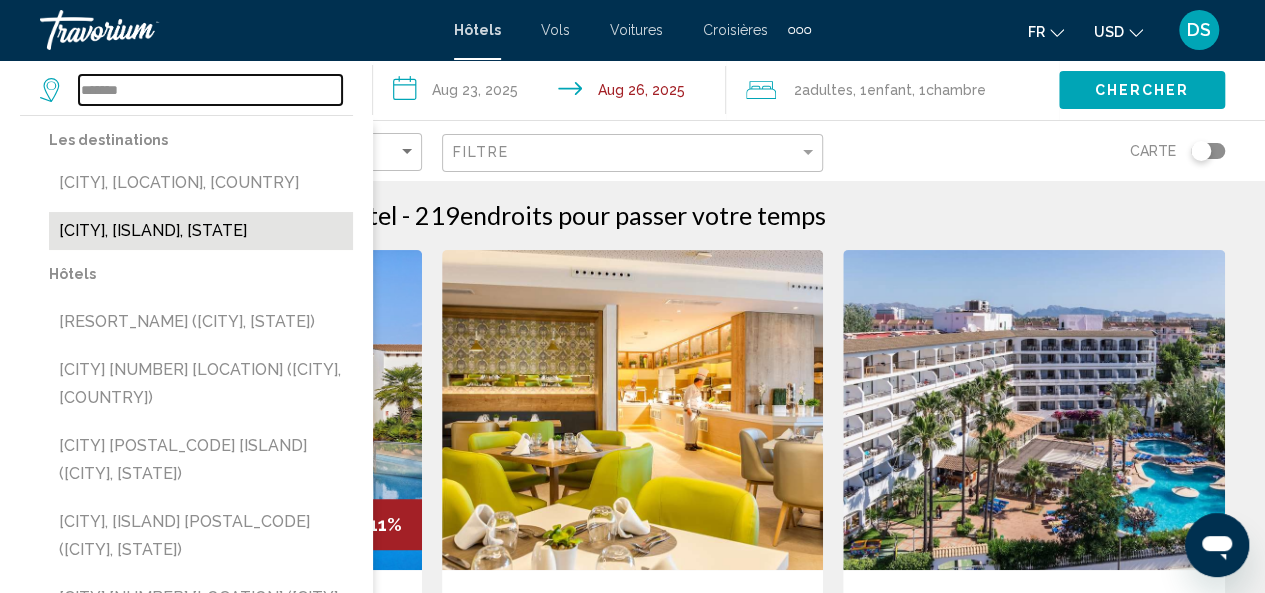 type on "**********" 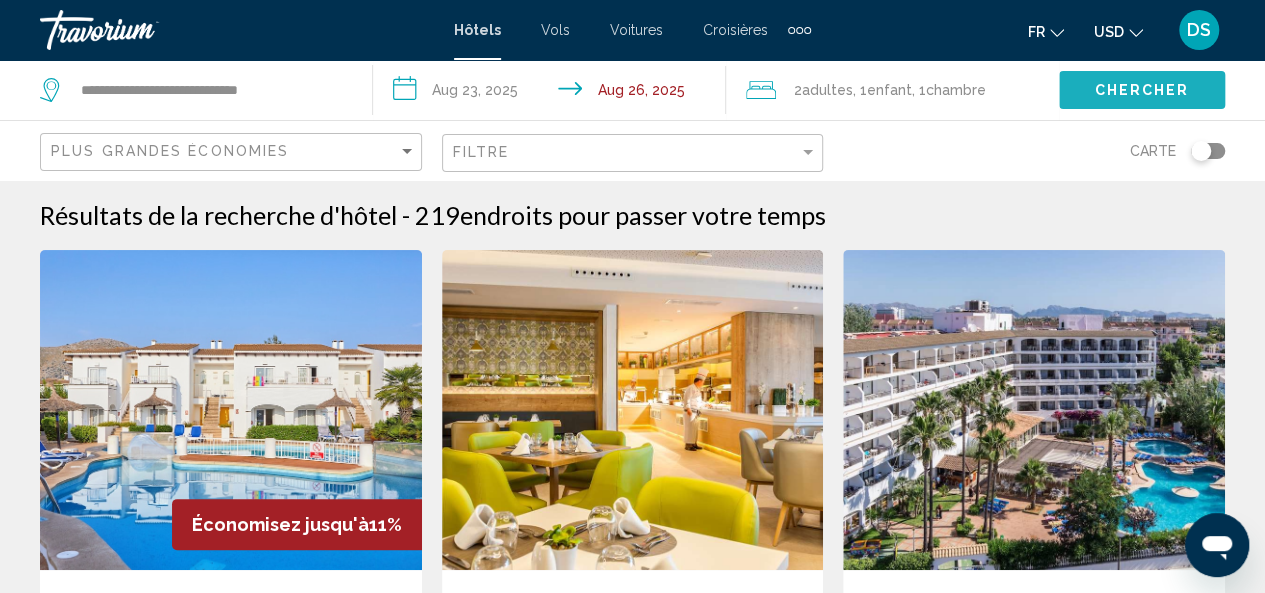click on "Chercher" 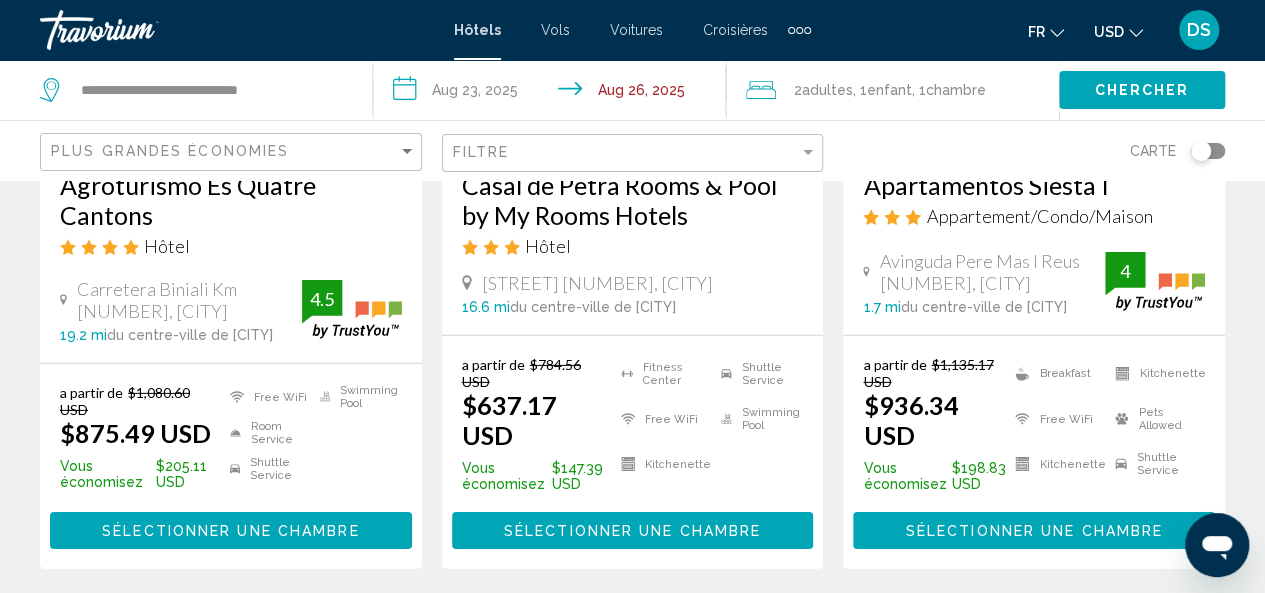 scroll, scrollTop: 2929, scrollLeft: 0, axis: vertical 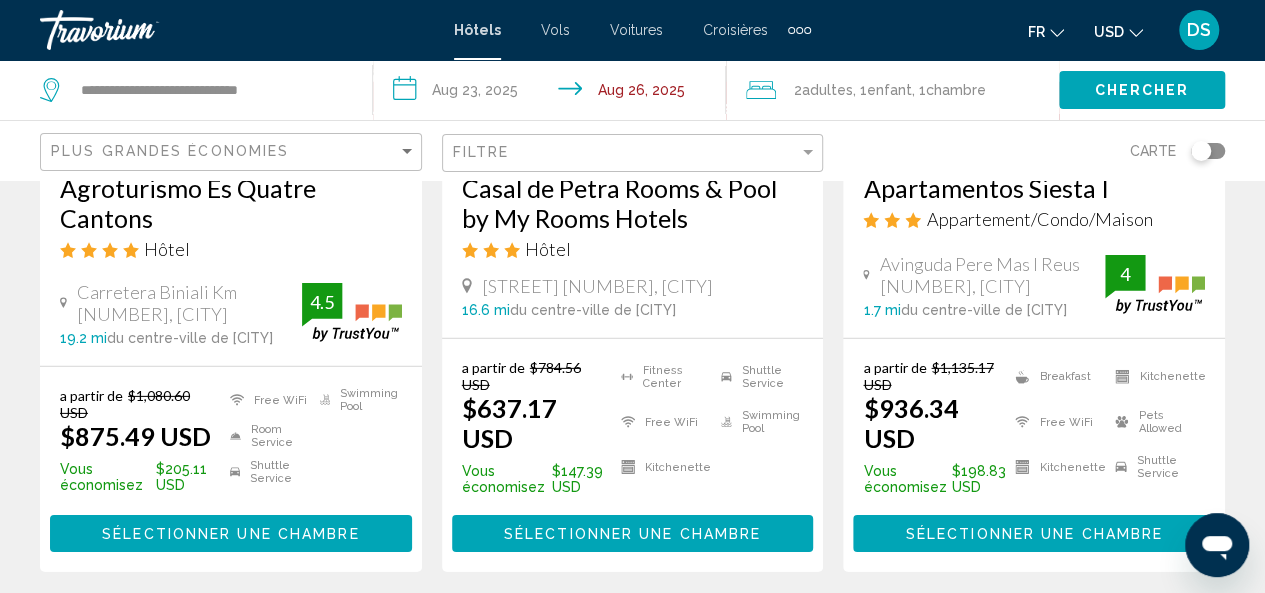 click on "2" at bounding box center [493, 632] 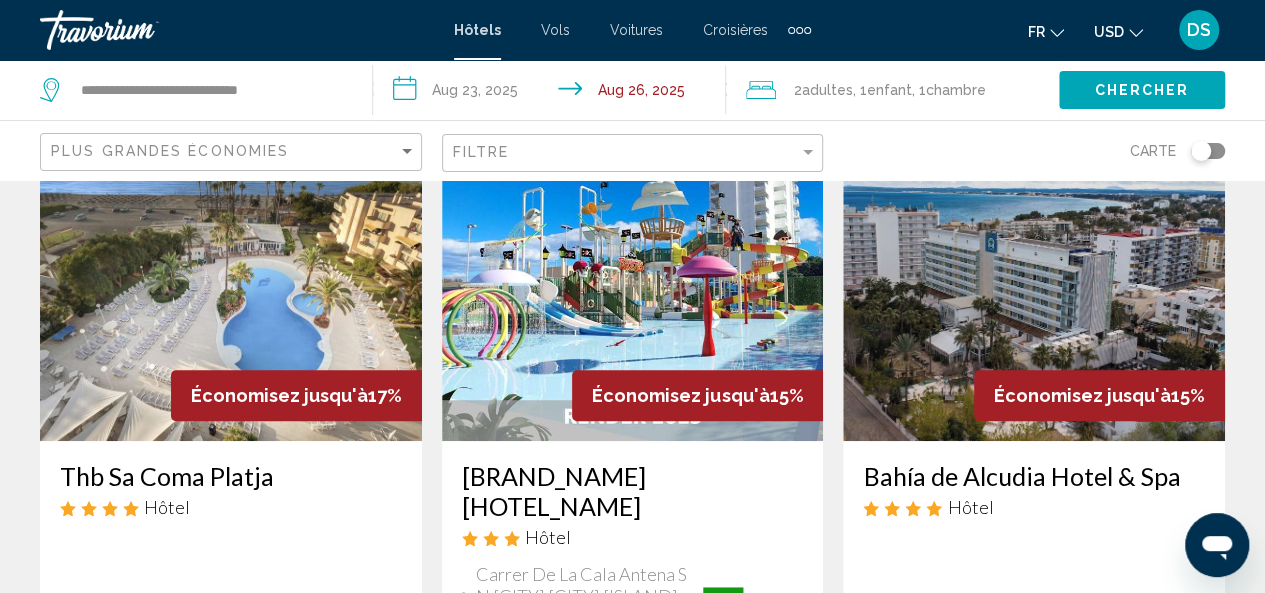 scroll, scrollTop: 0, scrollLeft: 0, axis: both 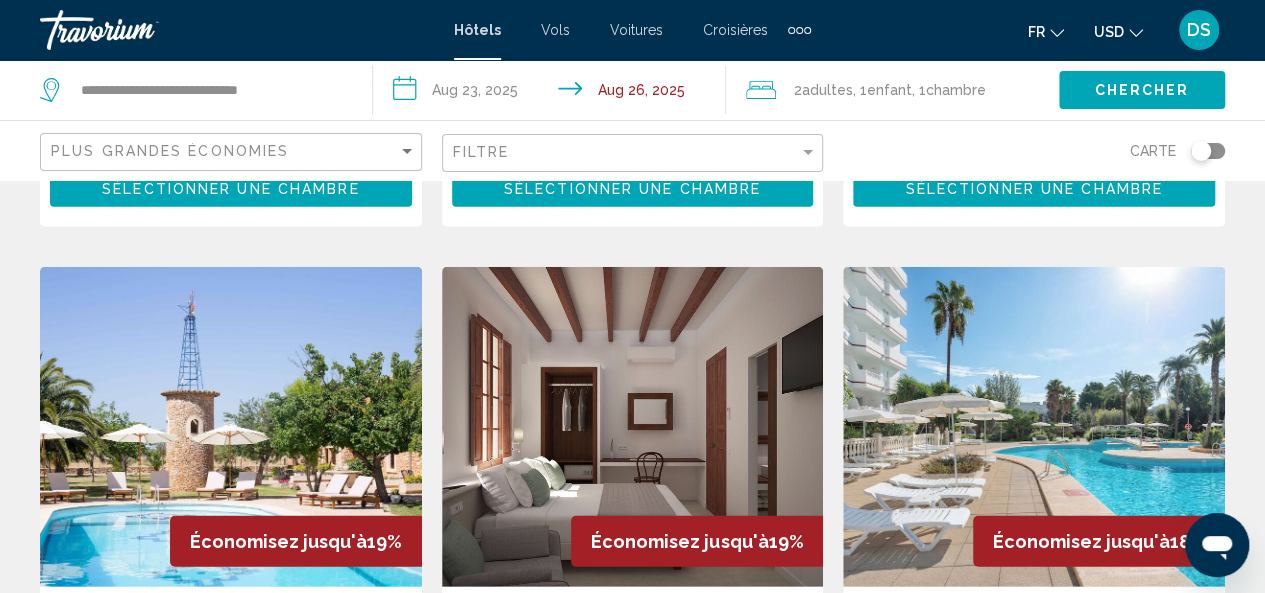 drag, startPoint x: 593, startPoint y: 455, endPoint x: 348, endPoint y: 312, distance: 283.67938 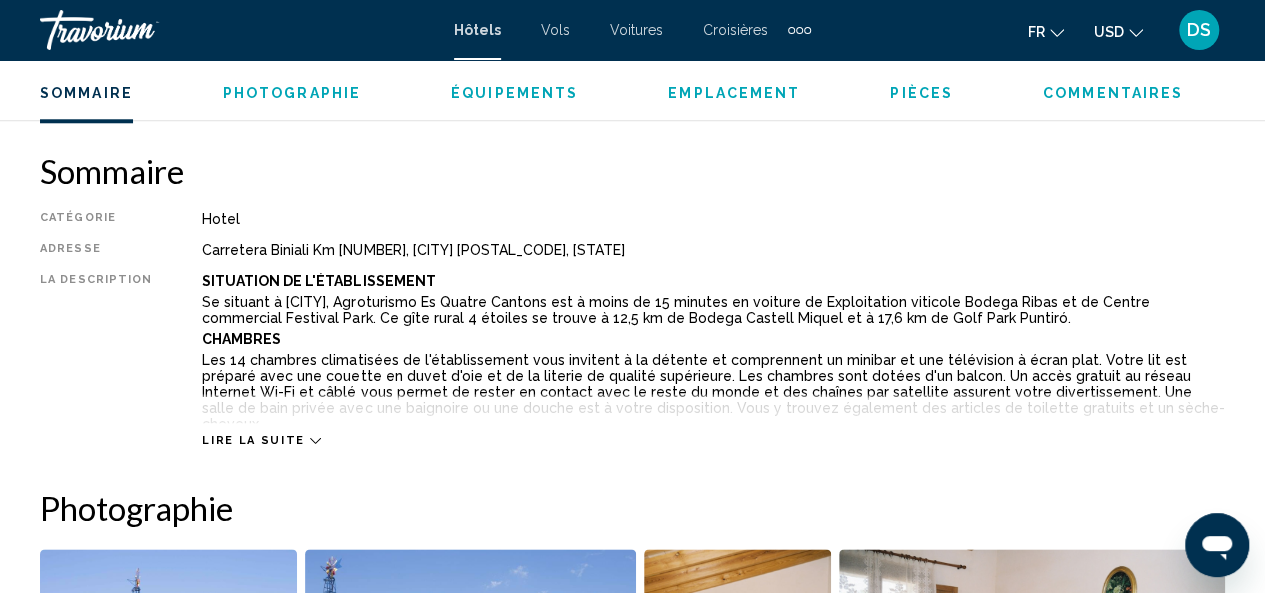 scroll, scrollTop: 906, scrollLeft: 0, axis: vertical 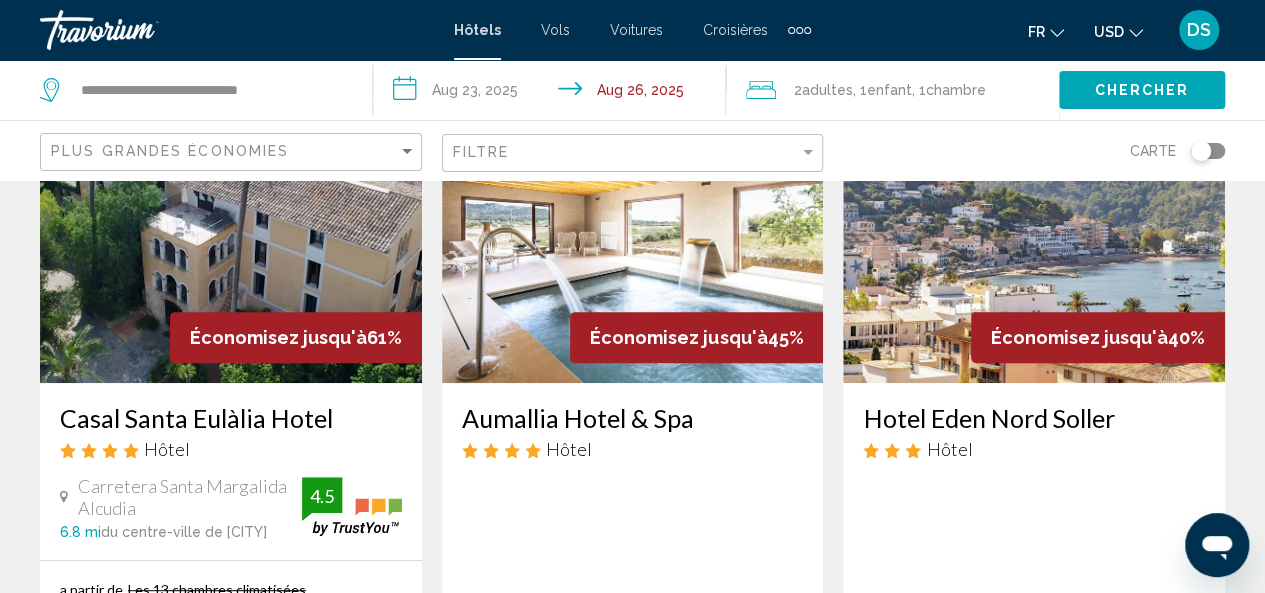click at bounding box center [633, 223] 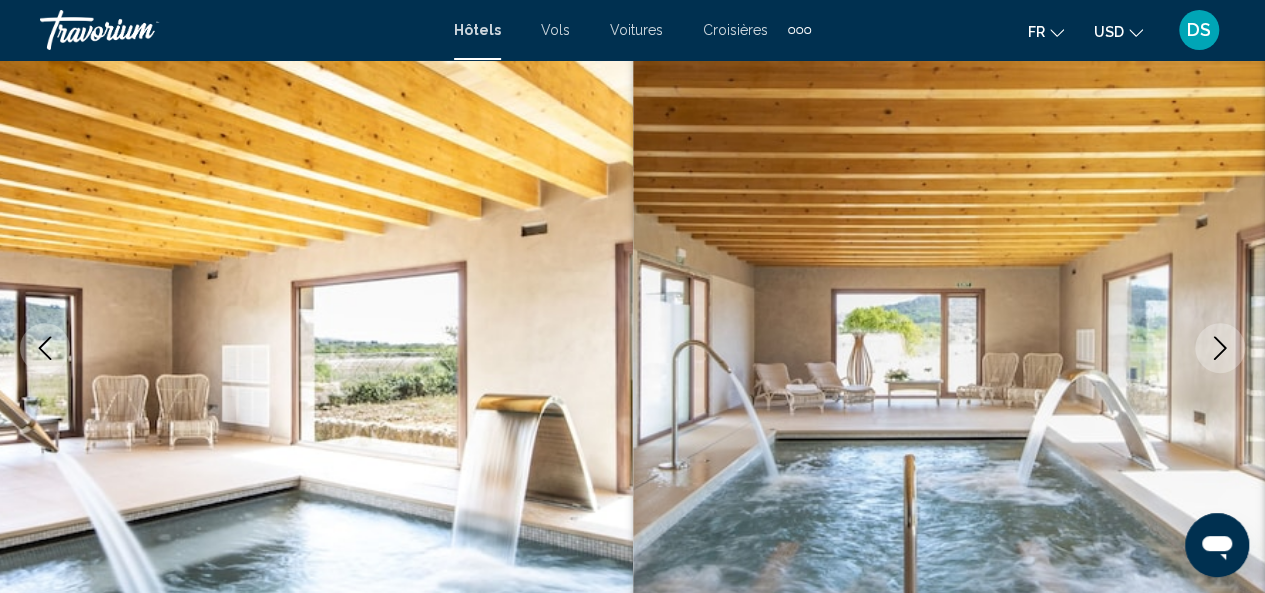scroll, scrollTop: 238, scrollLeft: 0, axis: vertical 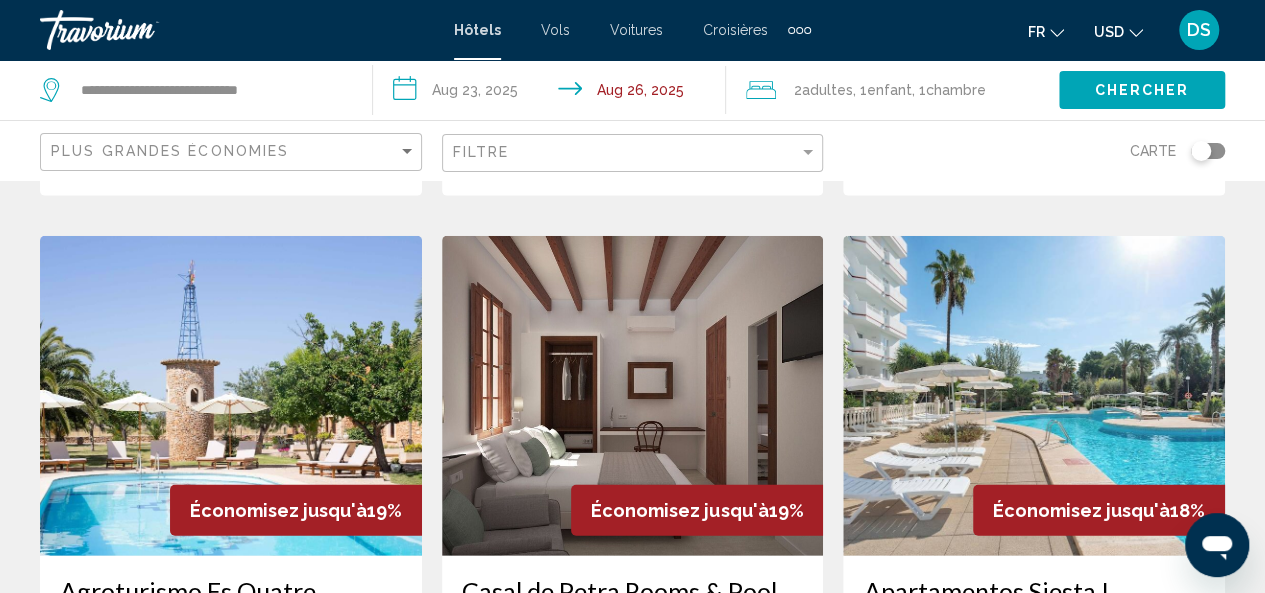 click at bounding box center (633, 396) 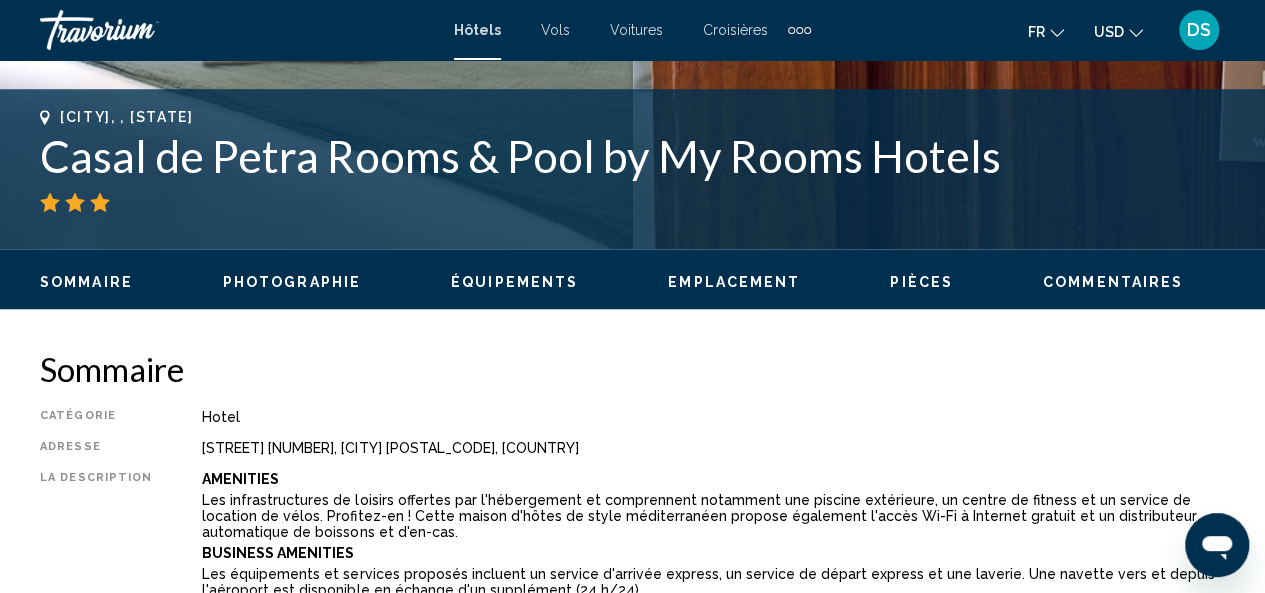 scroll, scrollTop: 762, scrollLeft: 0, axis: vertical 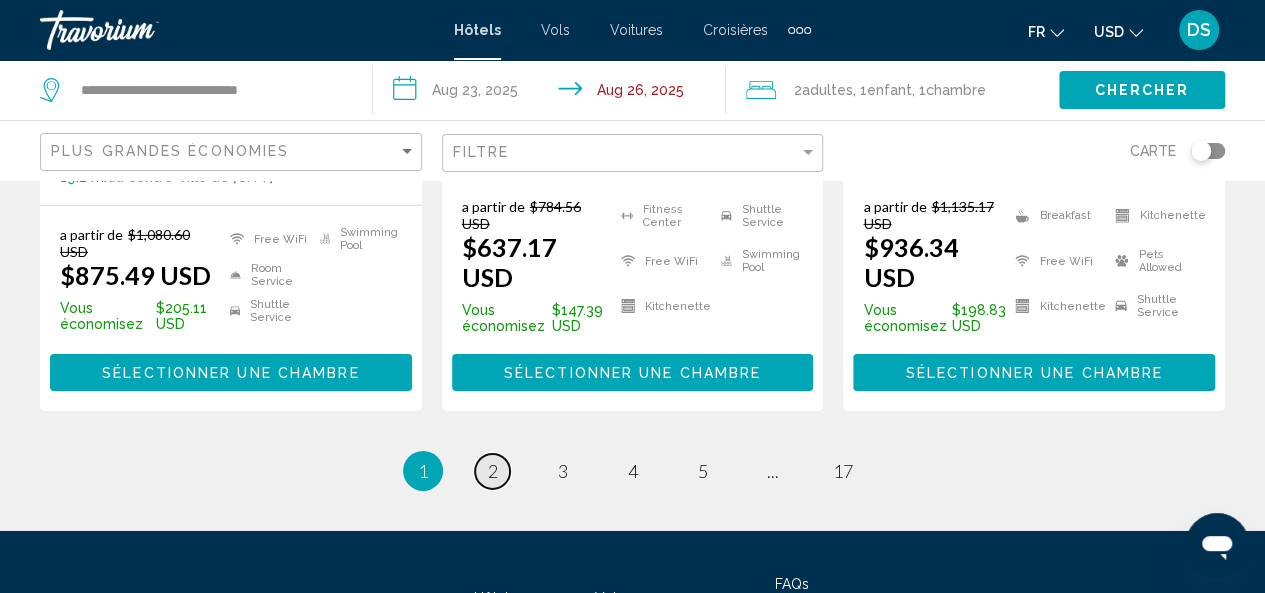 click on "2" at bounding box center (493, 471) 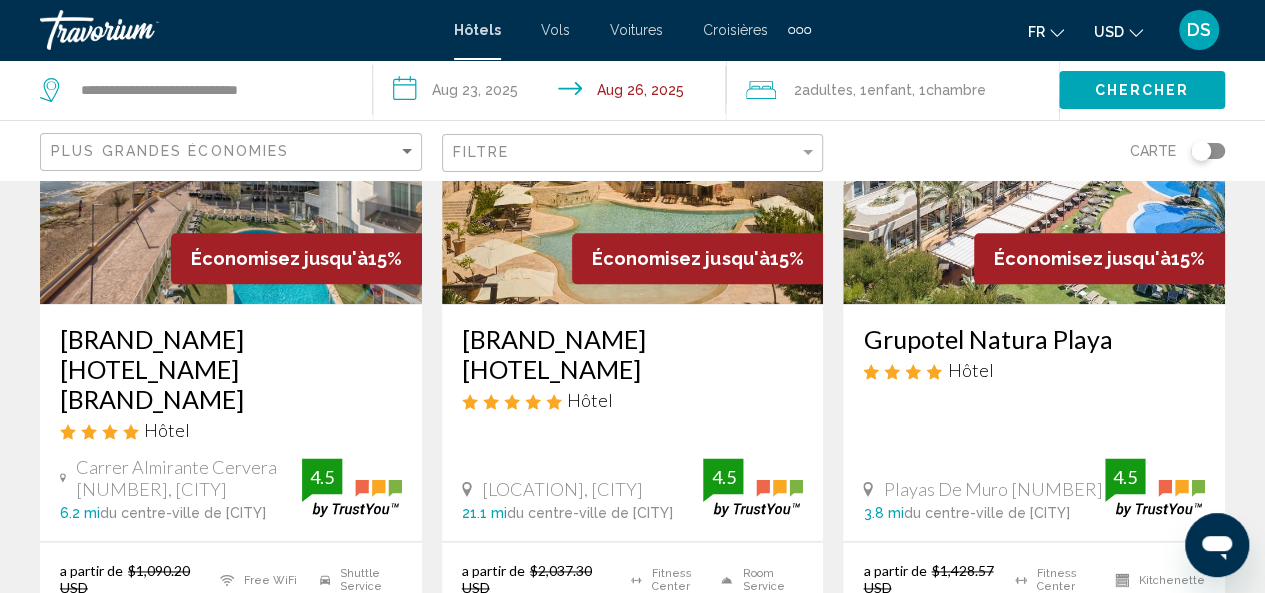 scroll, scrollTop: 1127, scrollLeft: 0, axis: vertical 